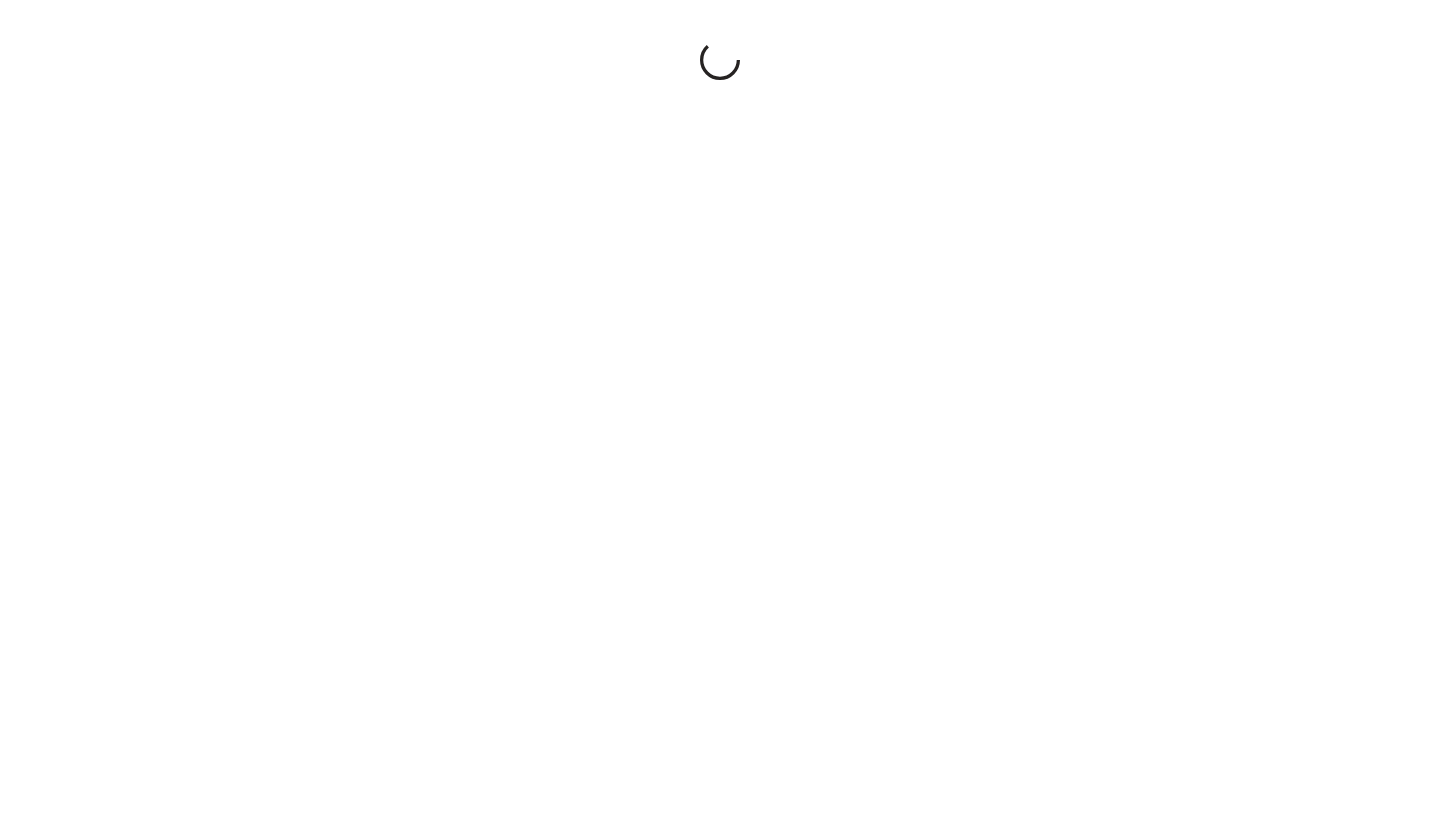 scroll, scrollTop: 0, scrollLeft: 0, axis: both 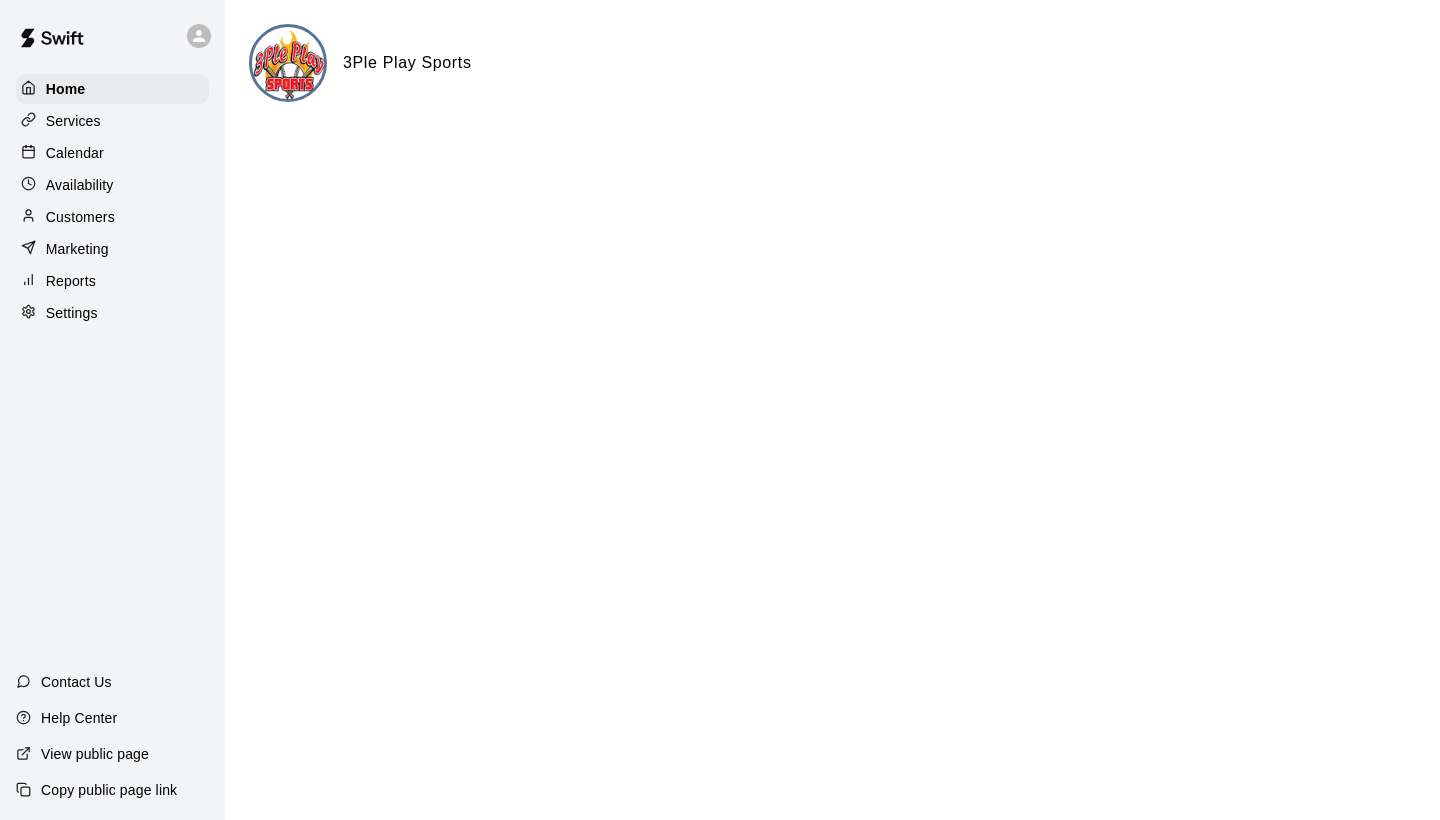 click on "Services" at bounding box center (112, 121) 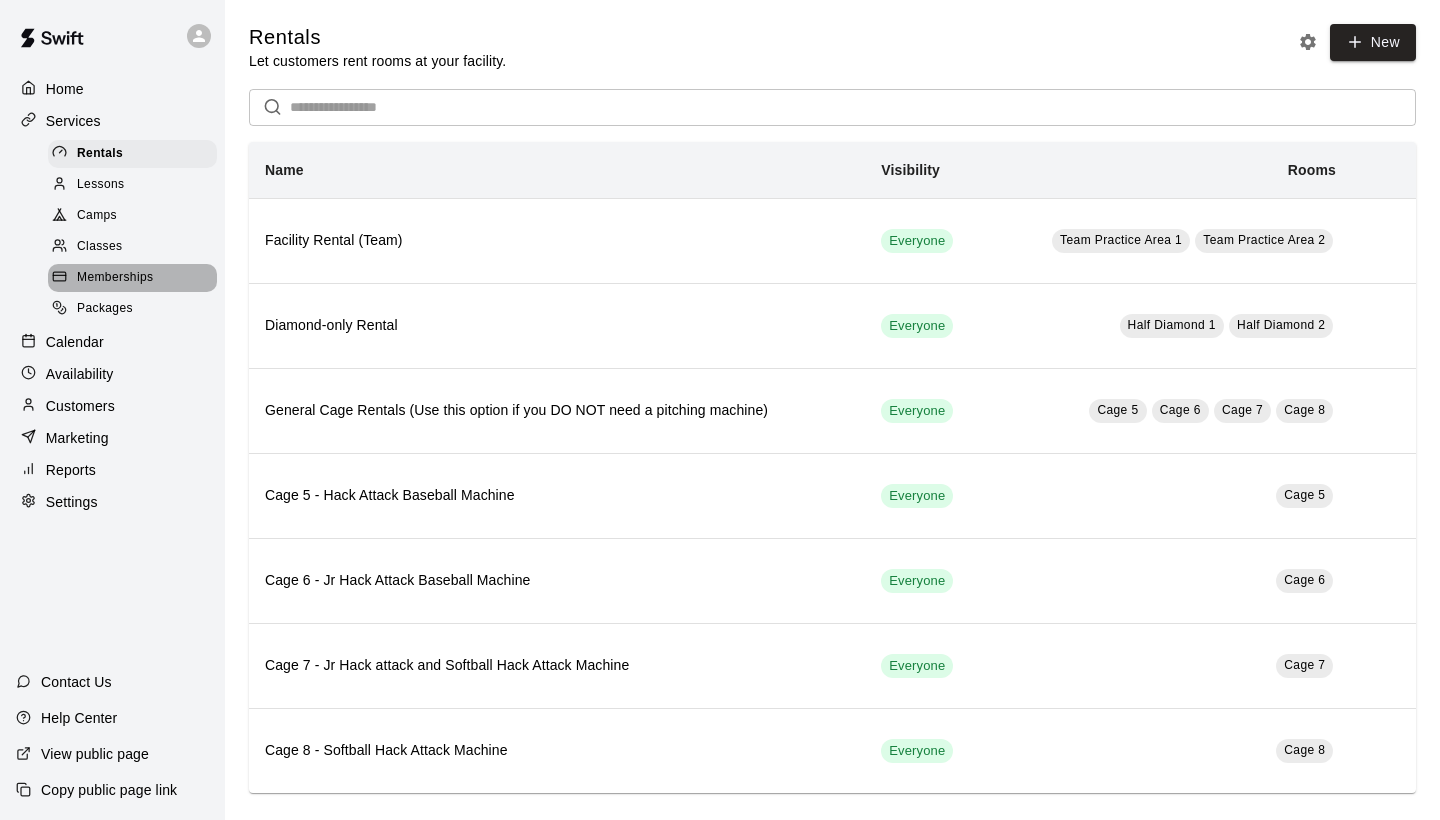 click on "Memberships" at bounding box center (115, 278) 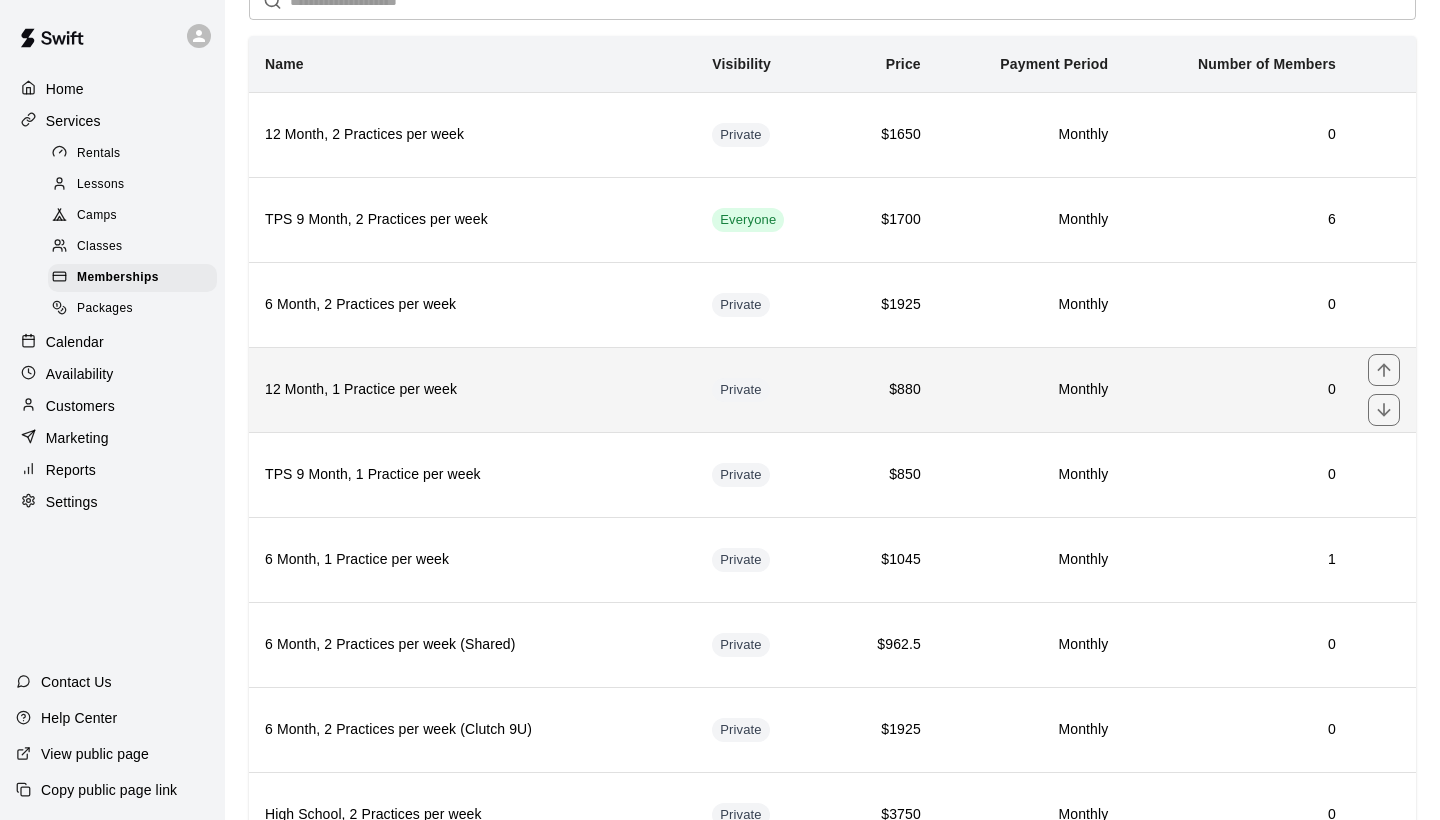 scroll, scrollTop: 107, scrollLeft: 0, axis: vertical 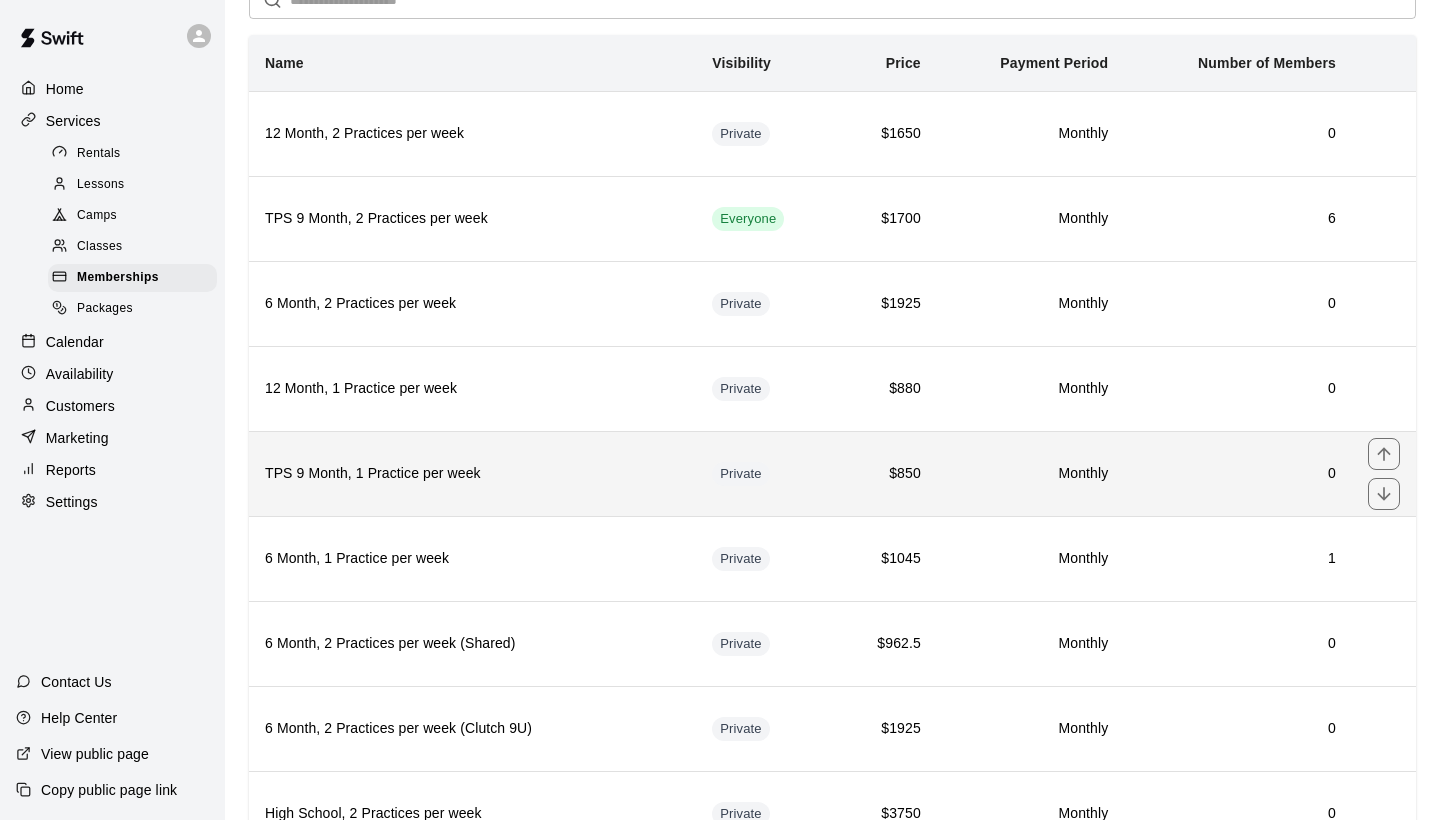 click on "TPS 9 Month, 1 Practice per week" at bounding box center (472, 474) 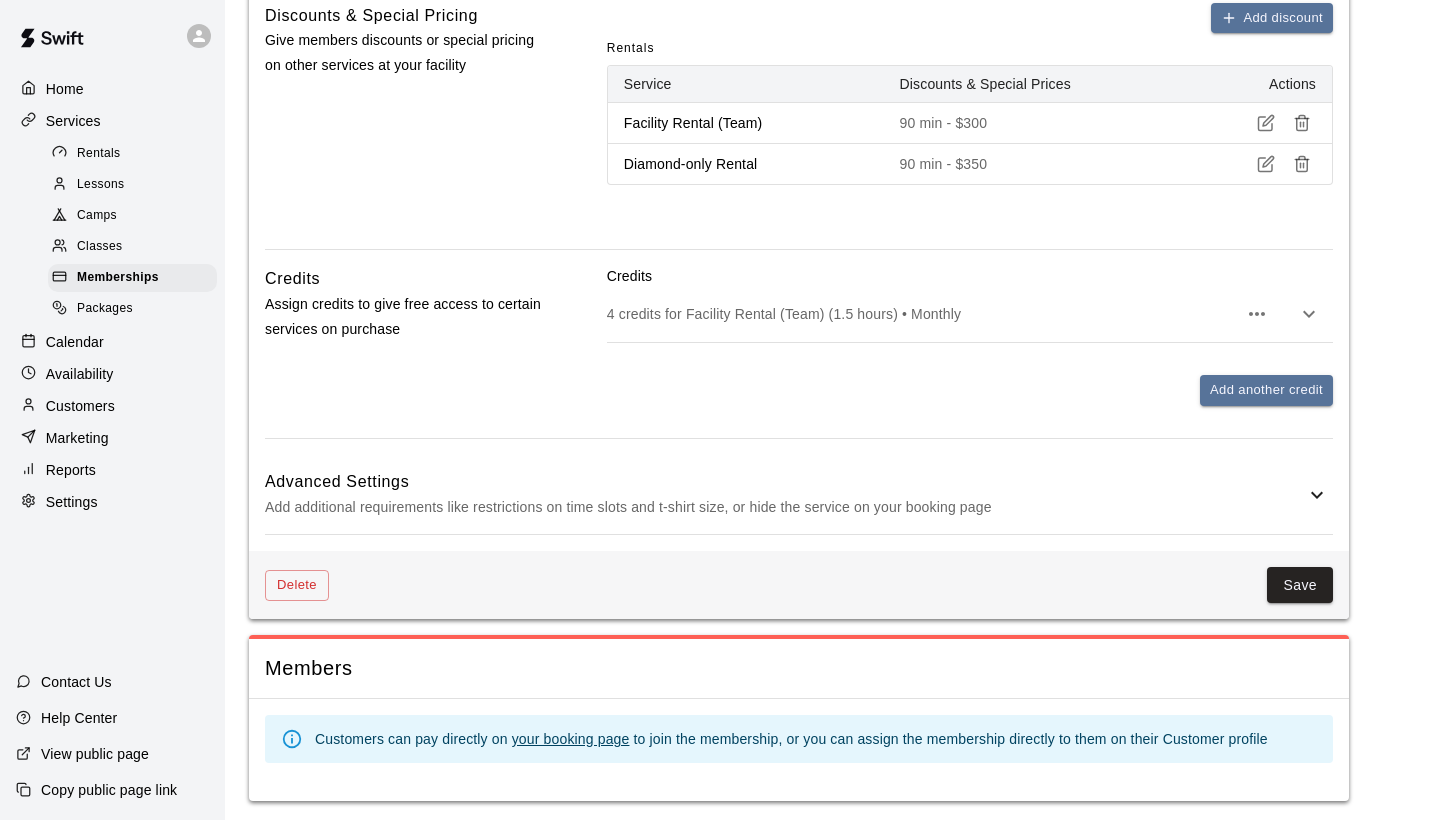 scroll, scrollTop: 794, scrollLeft: 0, axis: vertical 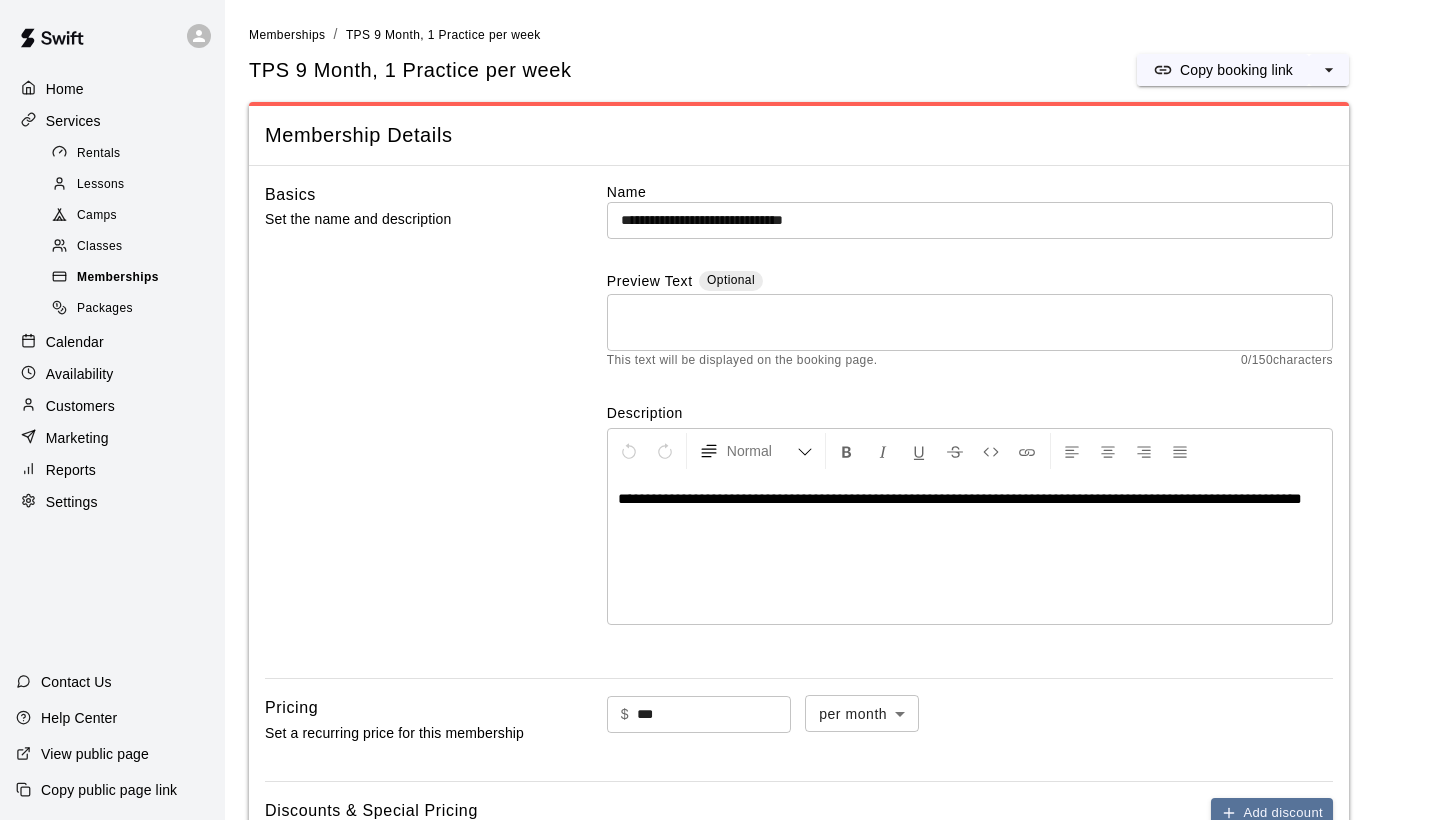 click on "Memberships" at bounding box center [118, 278] 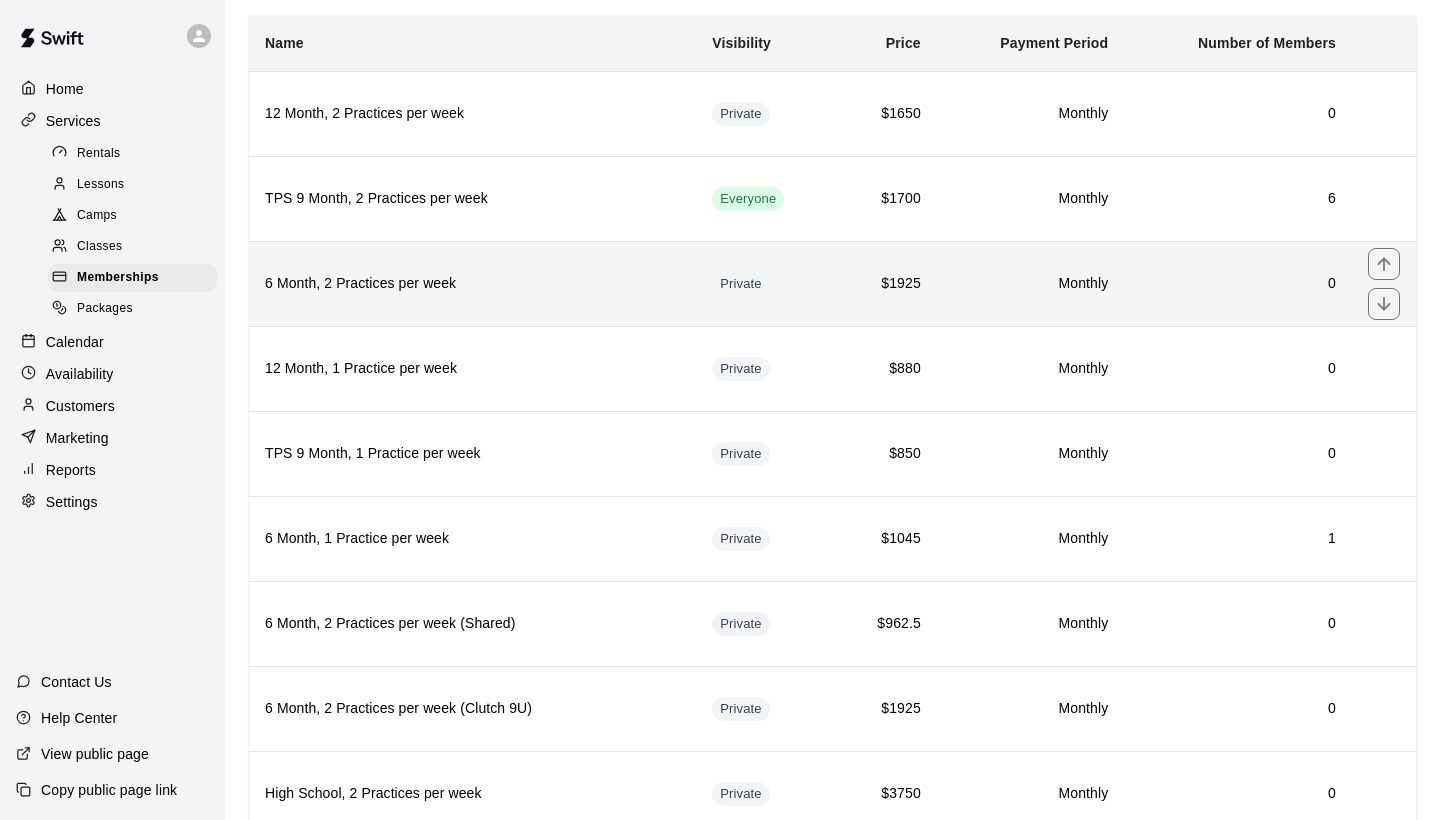 scroll, scrollTop: 146, scrollLeft: 0, axis: vertical 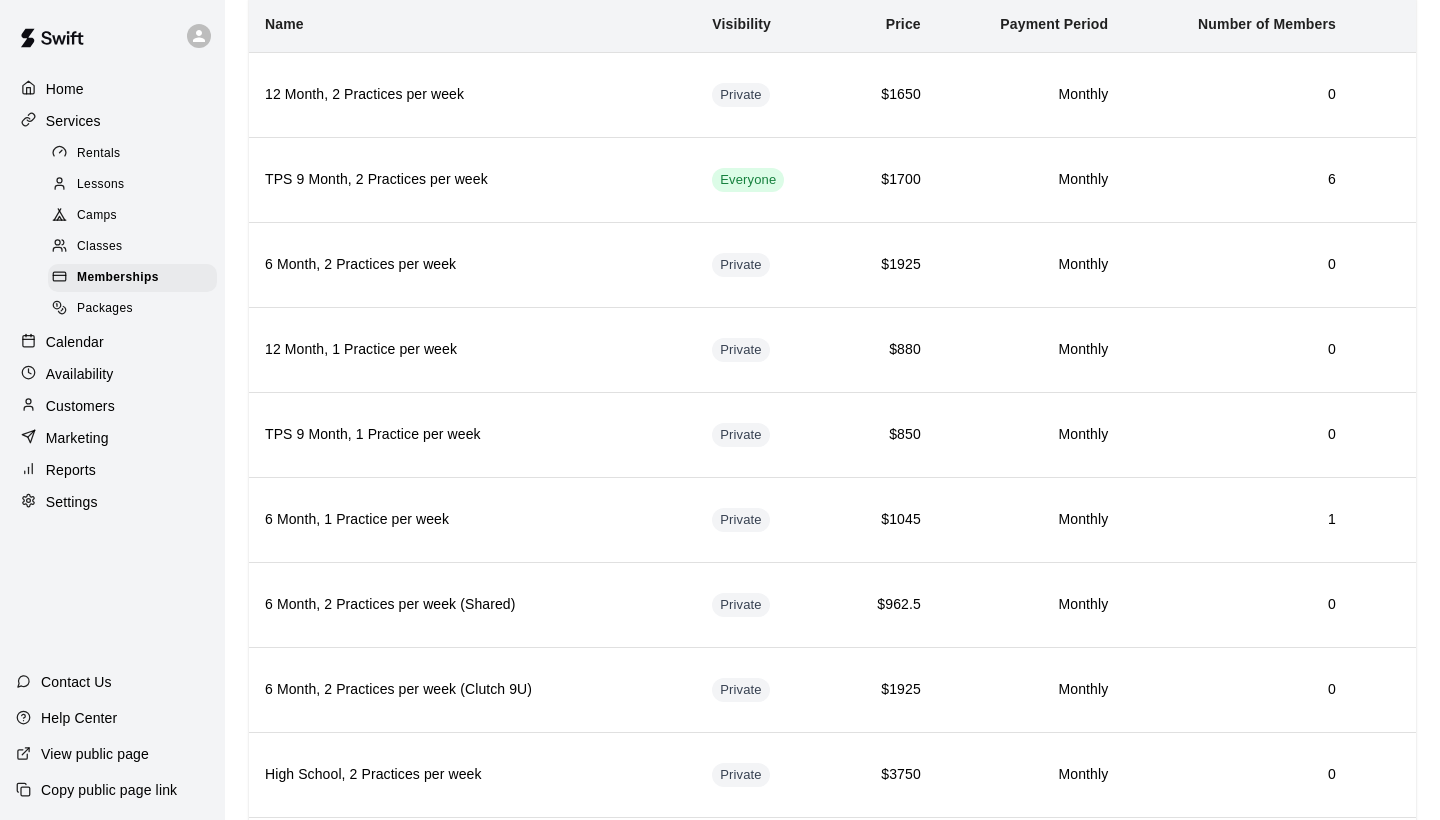 click on "Customers" at bounding box center [112, 406] 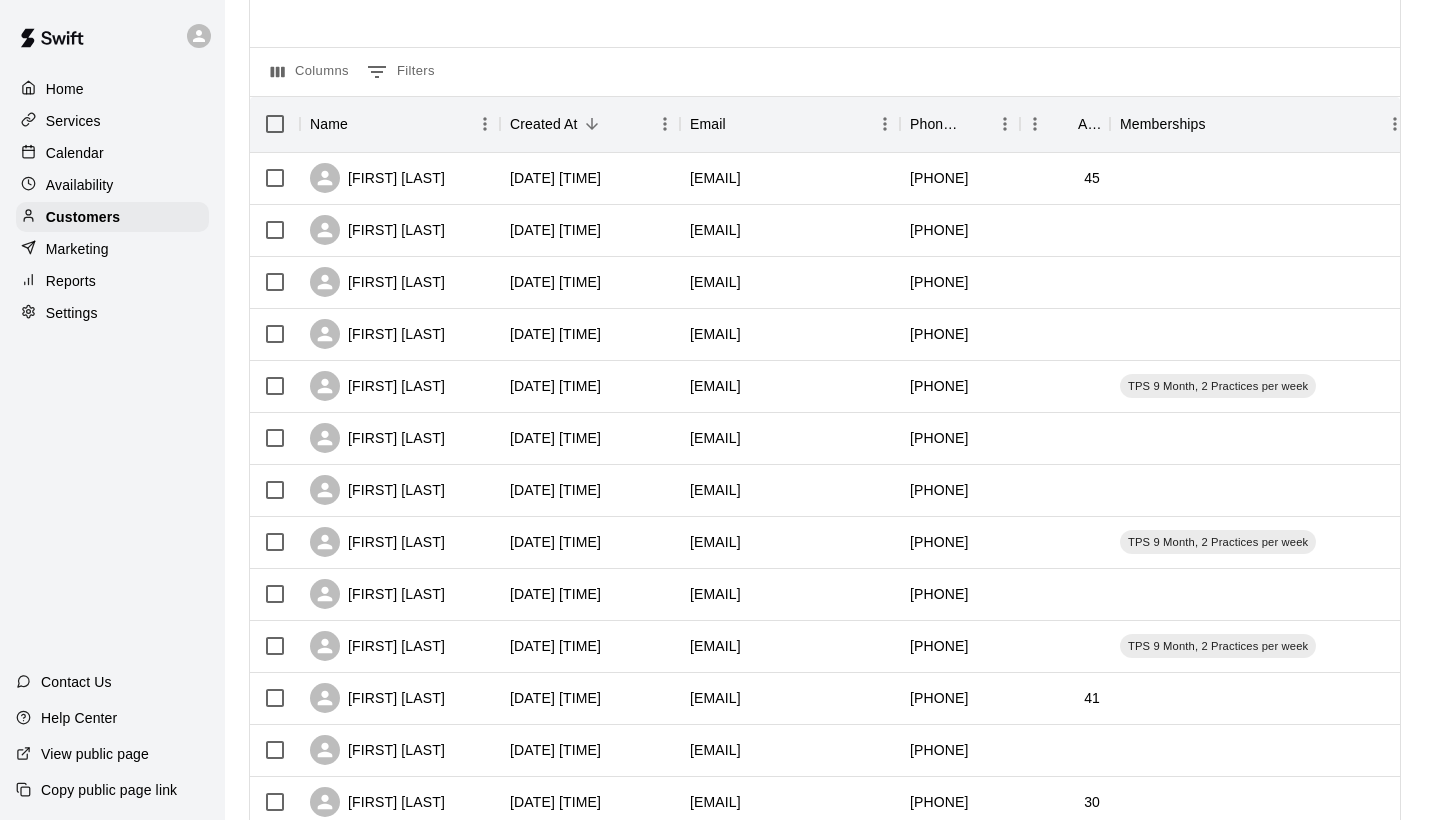 scroll, scrollTop: 161, scrollLeft: 0, axis: vertical 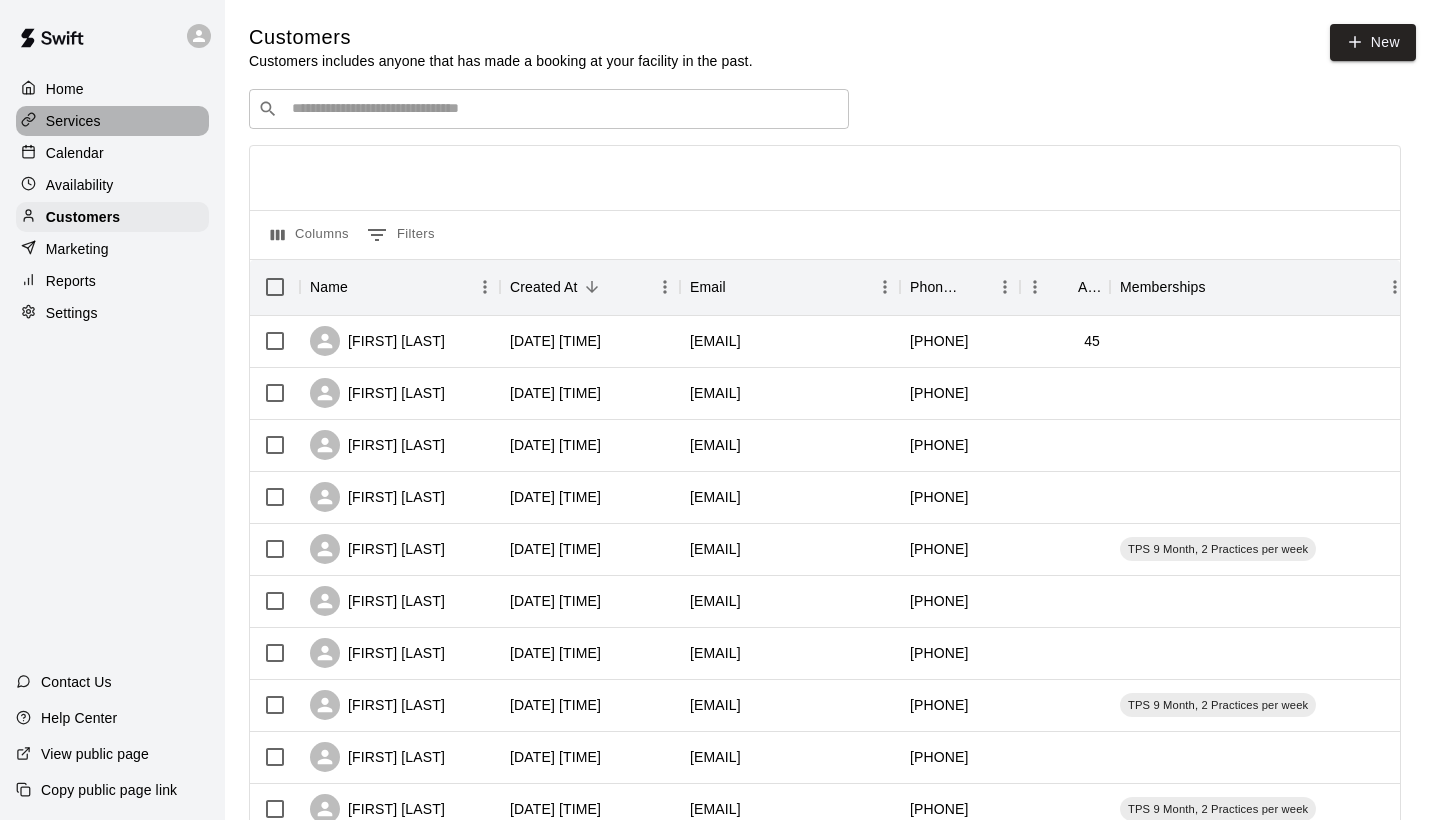 click on "Services" at bounding box center (112, 121) 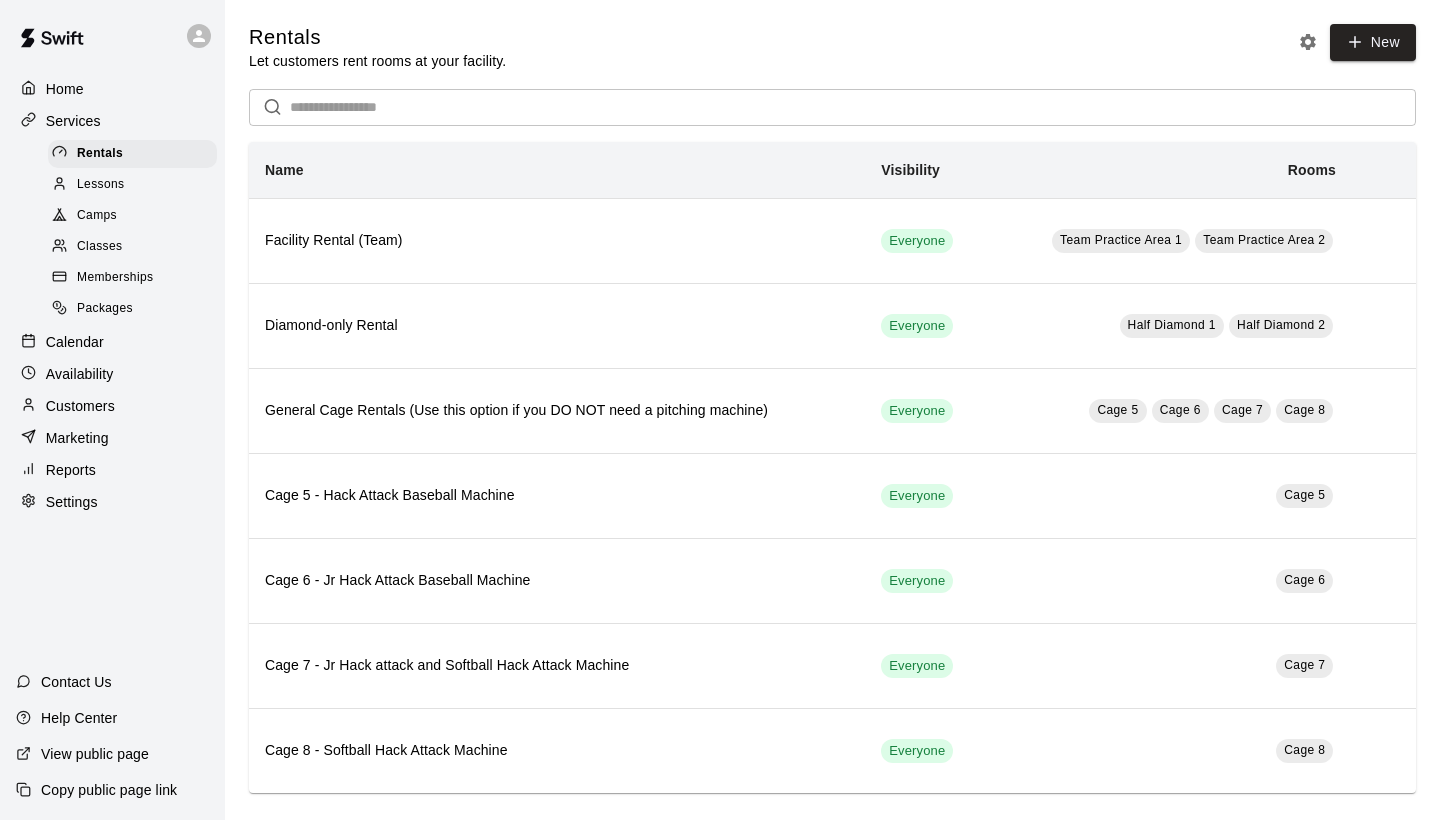 click on "Memberships" at bounding box center [115, 278] 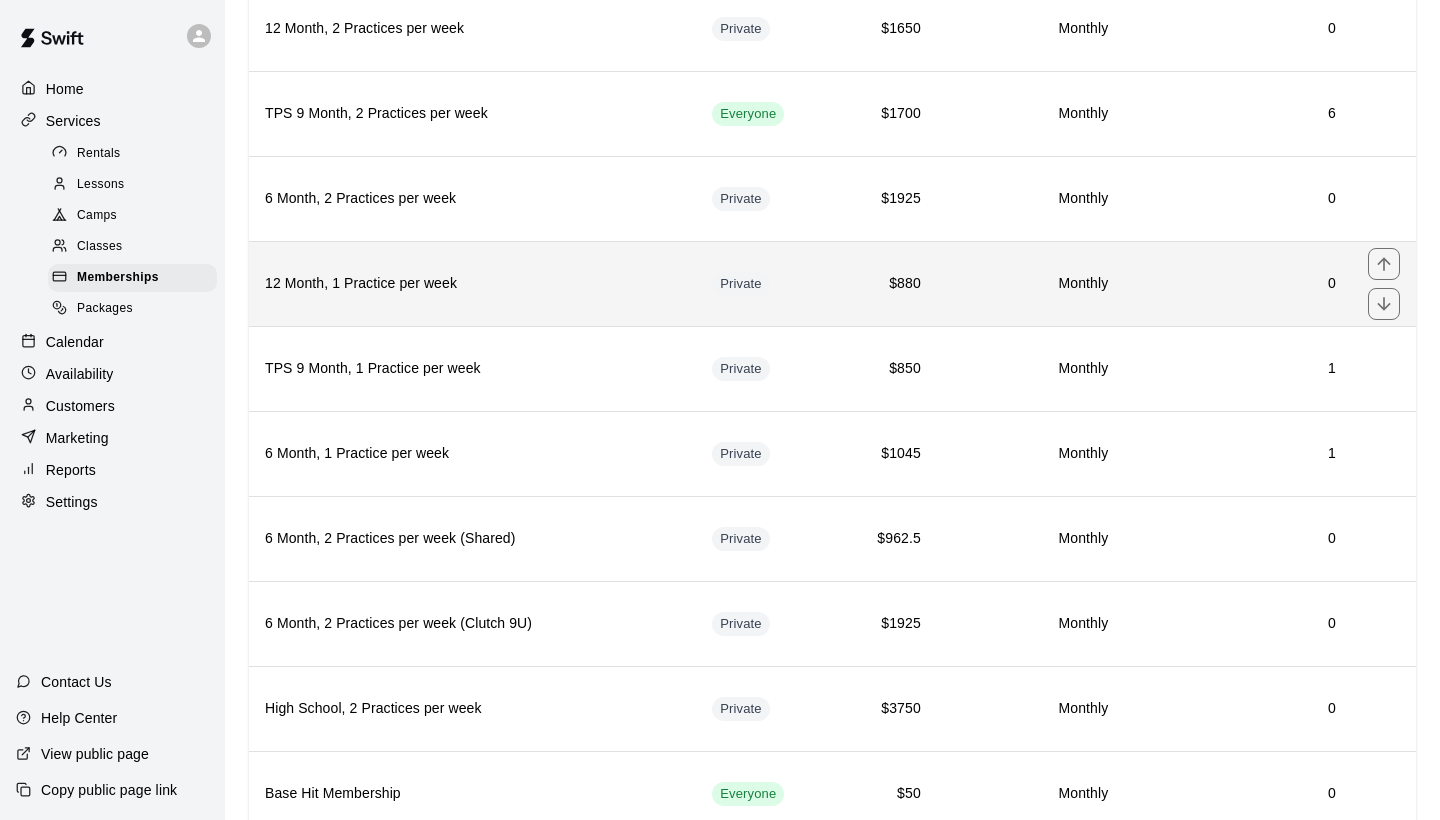 scroll, scrollTop: 225, scrollLeft: 0, axis: vertical 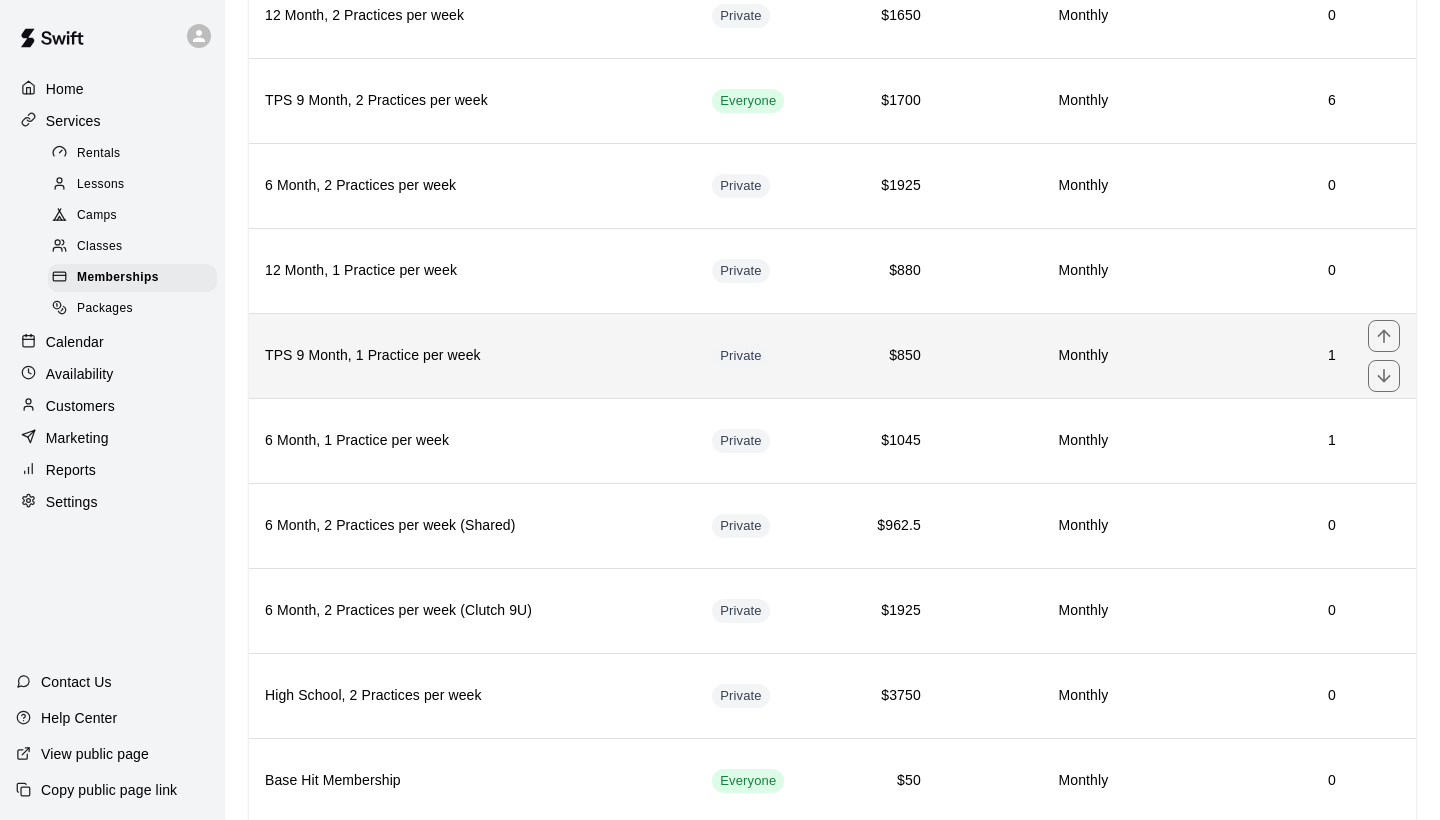 click on "TPS 9 Month, 1 Practice per week" at bounding box center [472, 356] 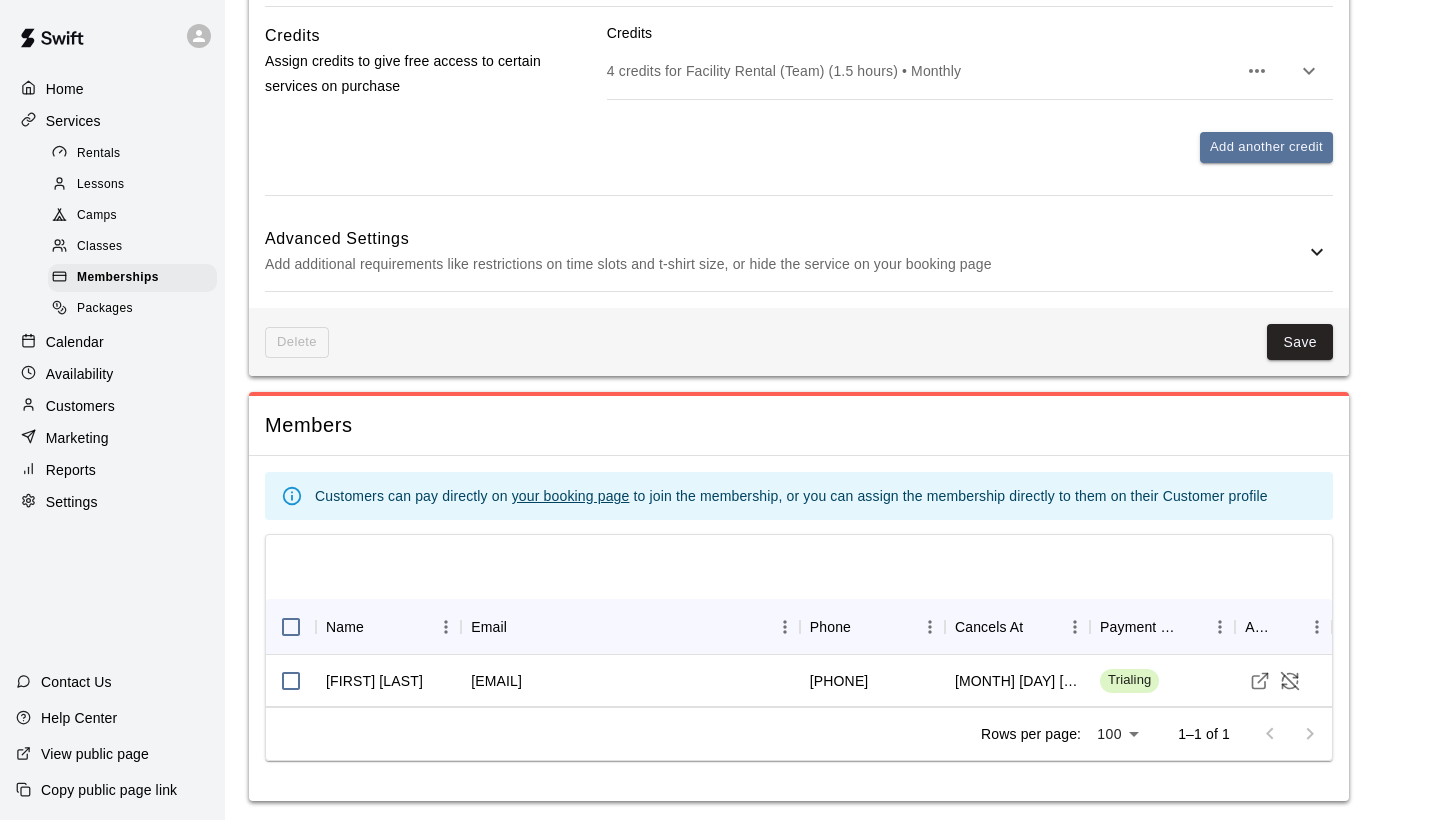 scroll, scrollTop: 1037, scrollLeft: 0, axis: vertical 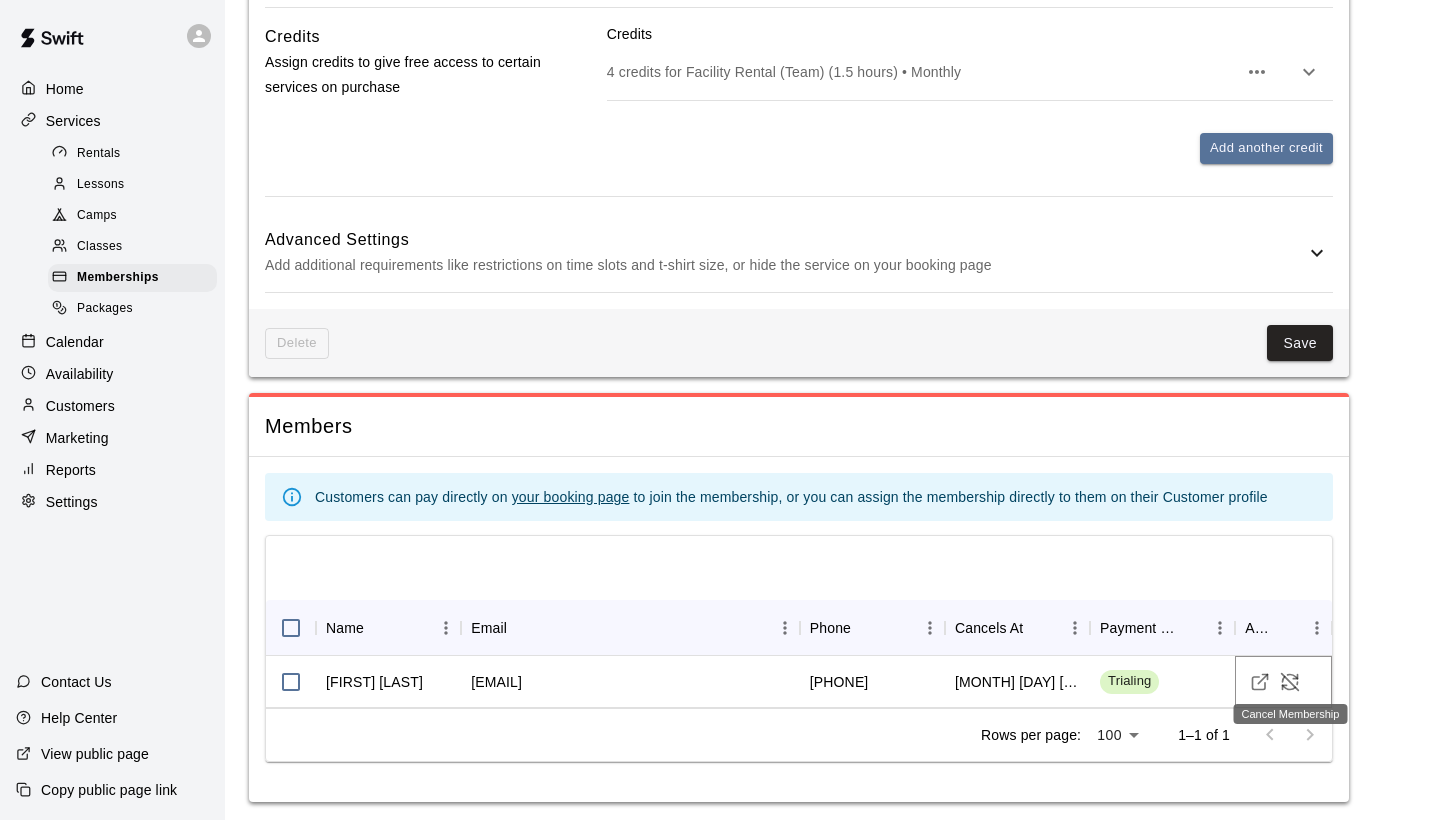 click 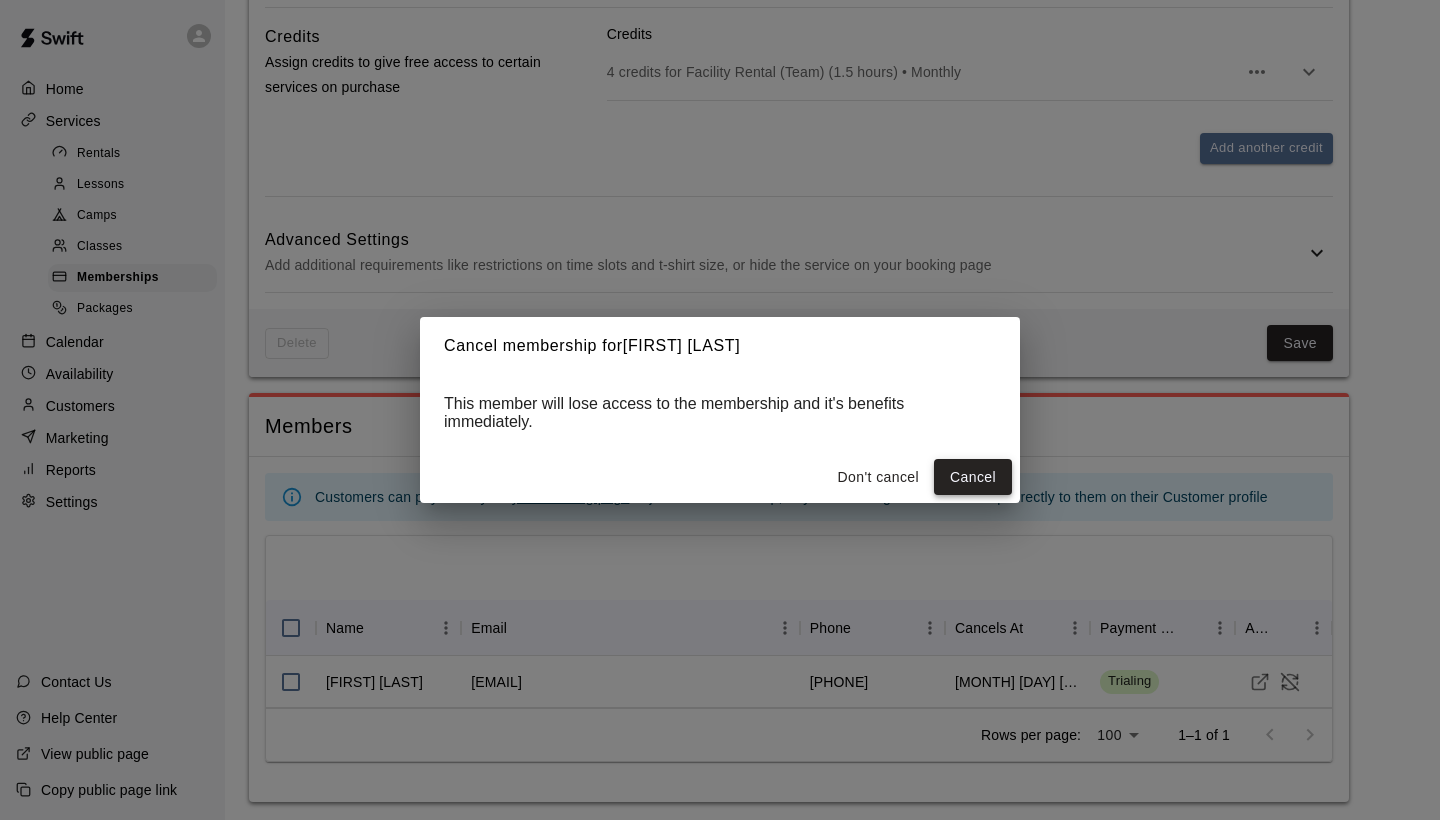 click on "Cancel" at bounding box center [973, 477] 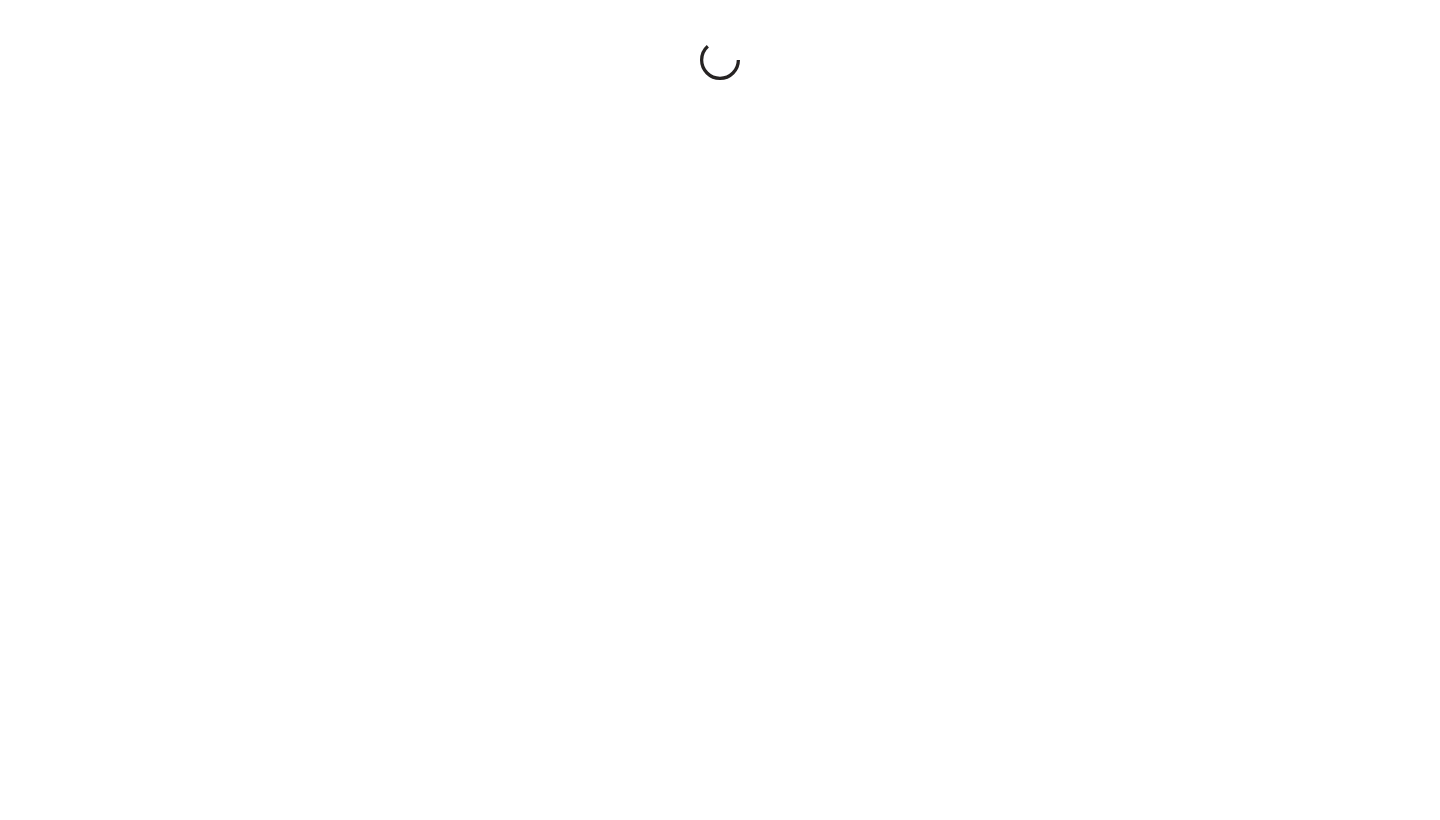 scroll, scrollTop: 0, scrollLeft: 0, axis: both 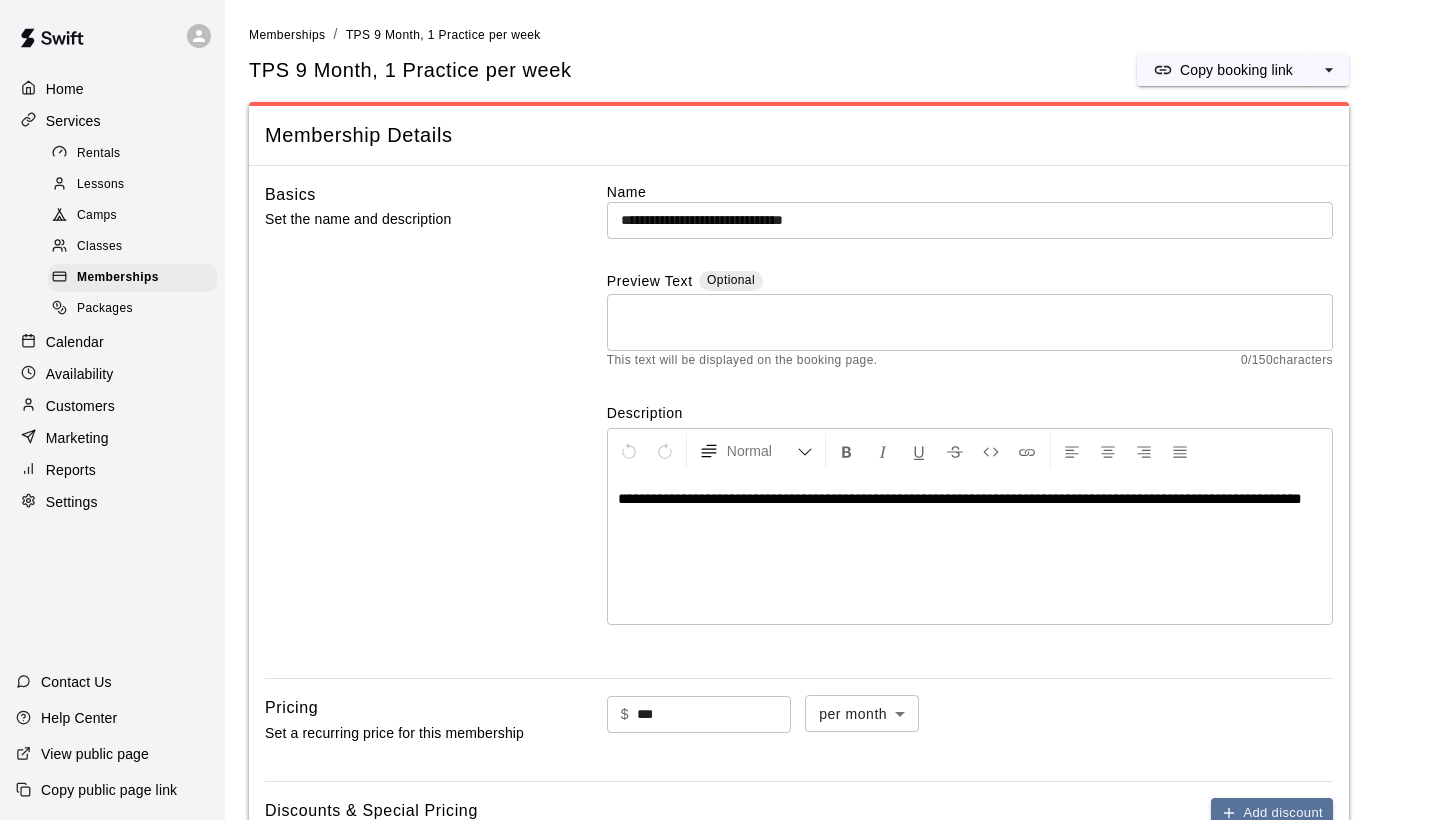 click on "Calendar" at bounding box center [75, 342] 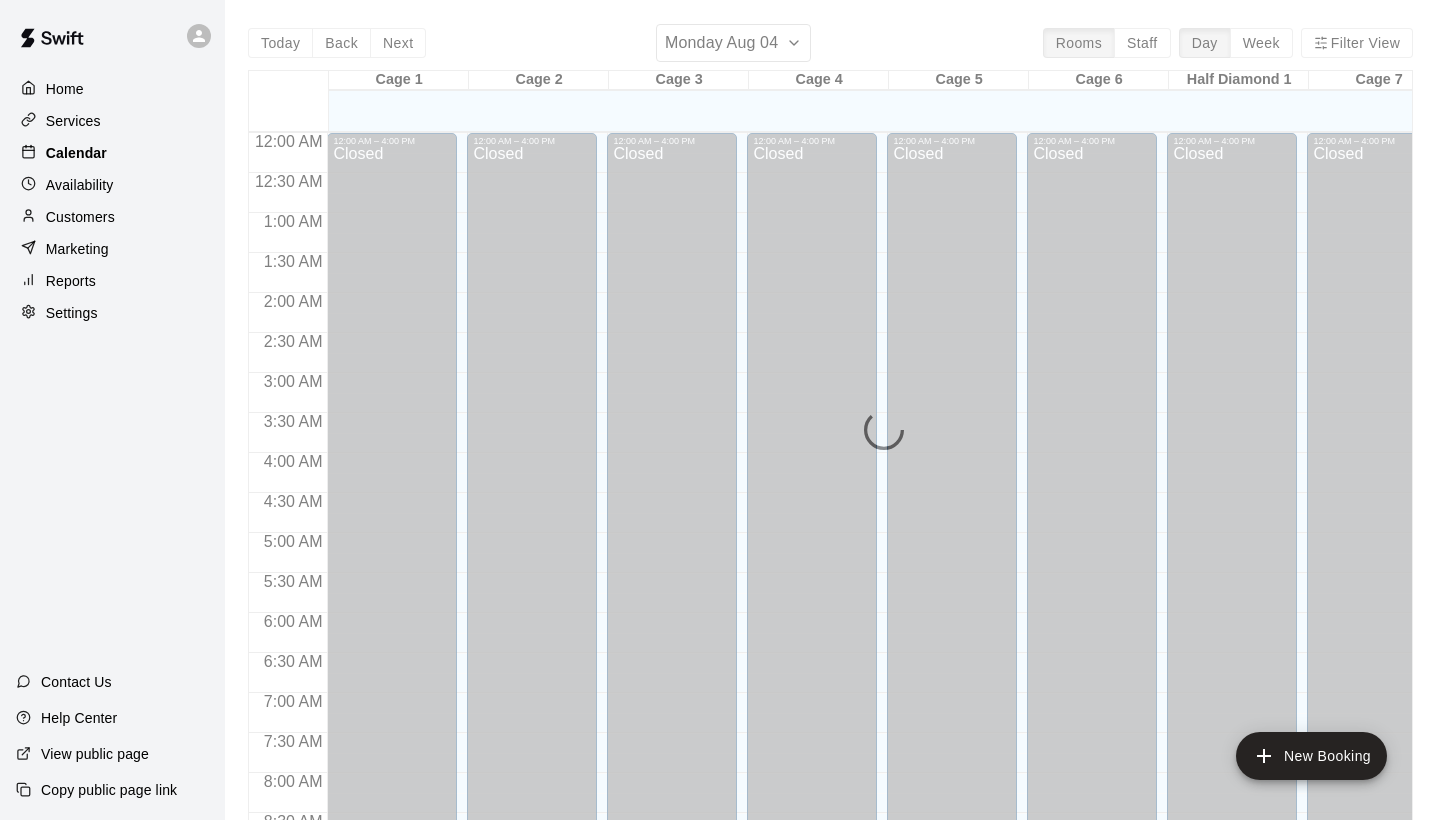 scroll, scrollTop: 1151, scrollLeft: 0, axis: vertical 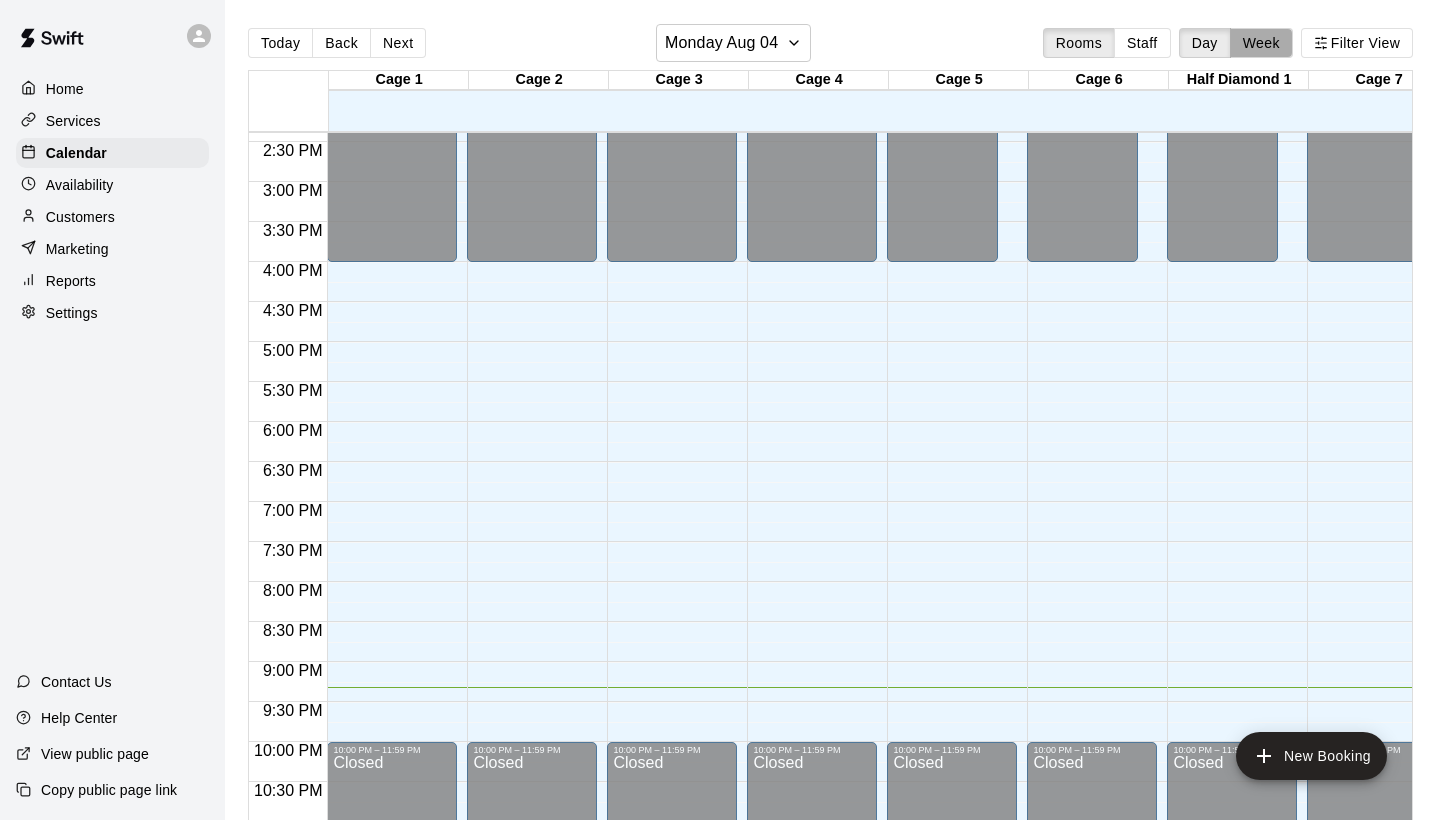 click on "Week" at bounding box center [1261, 43] 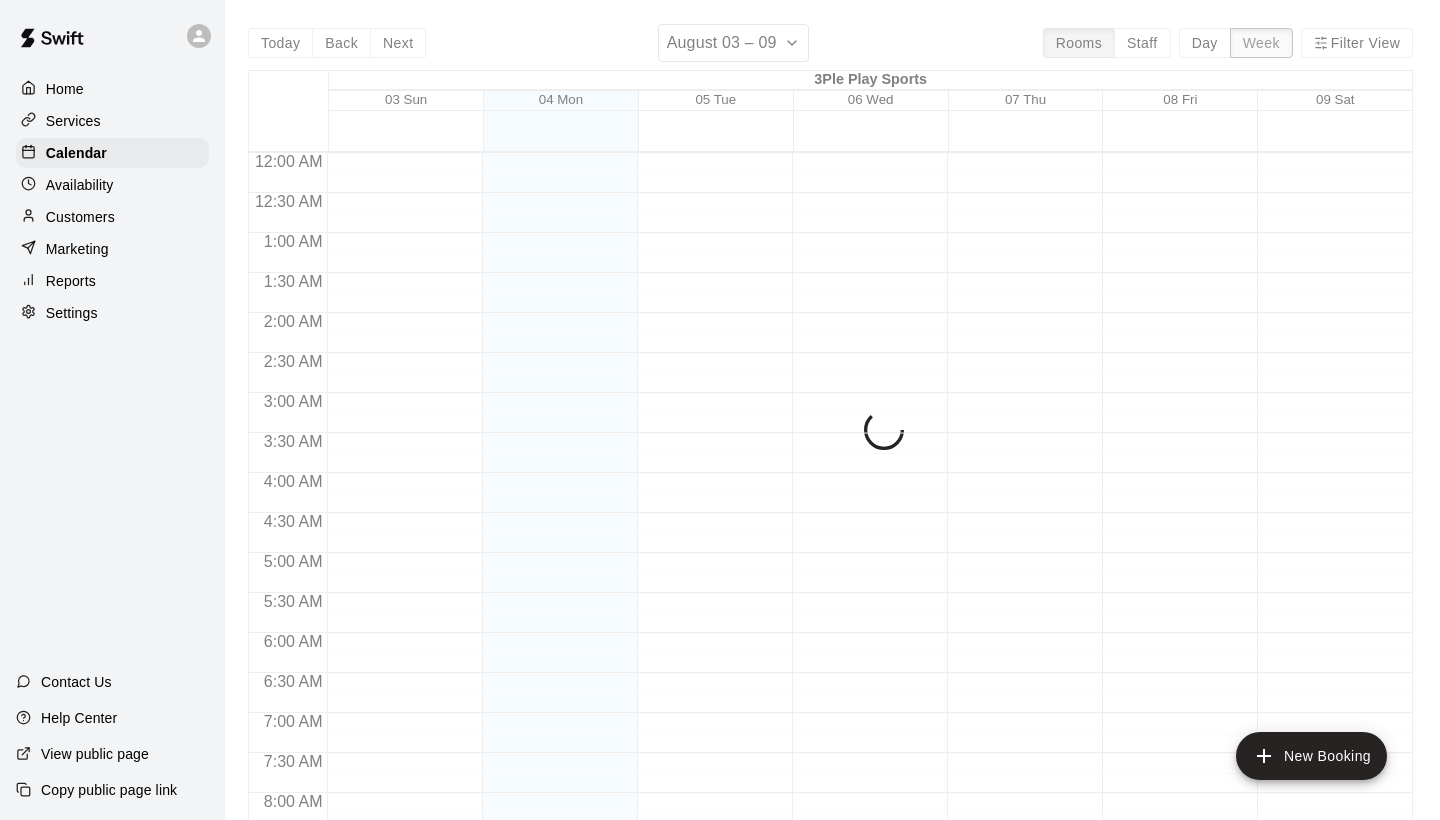 scroll, scrollTop: 1231, scrollLeft: 0, axis: vertical 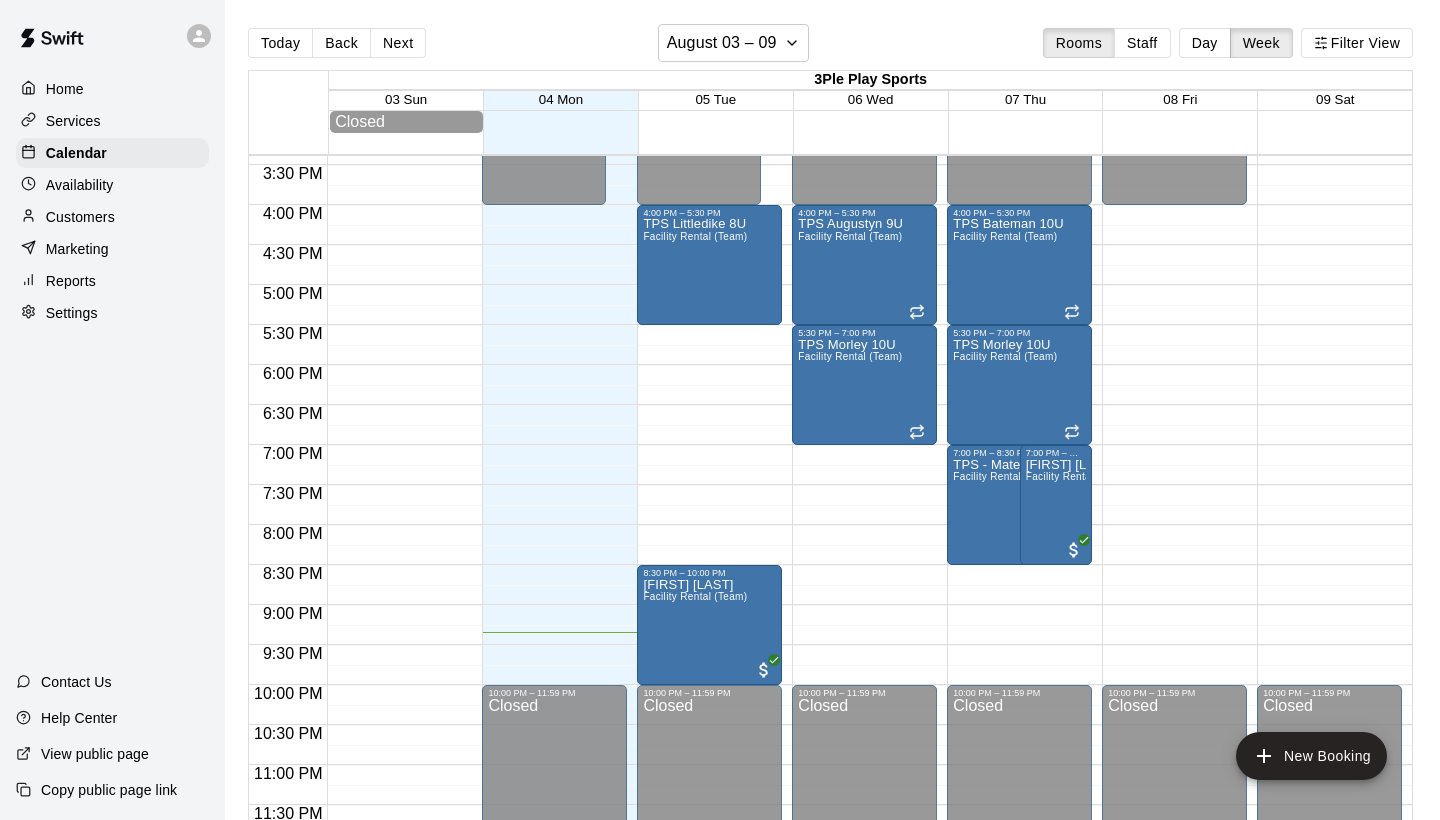 click on "Customers" at bounding box center [80, 217] 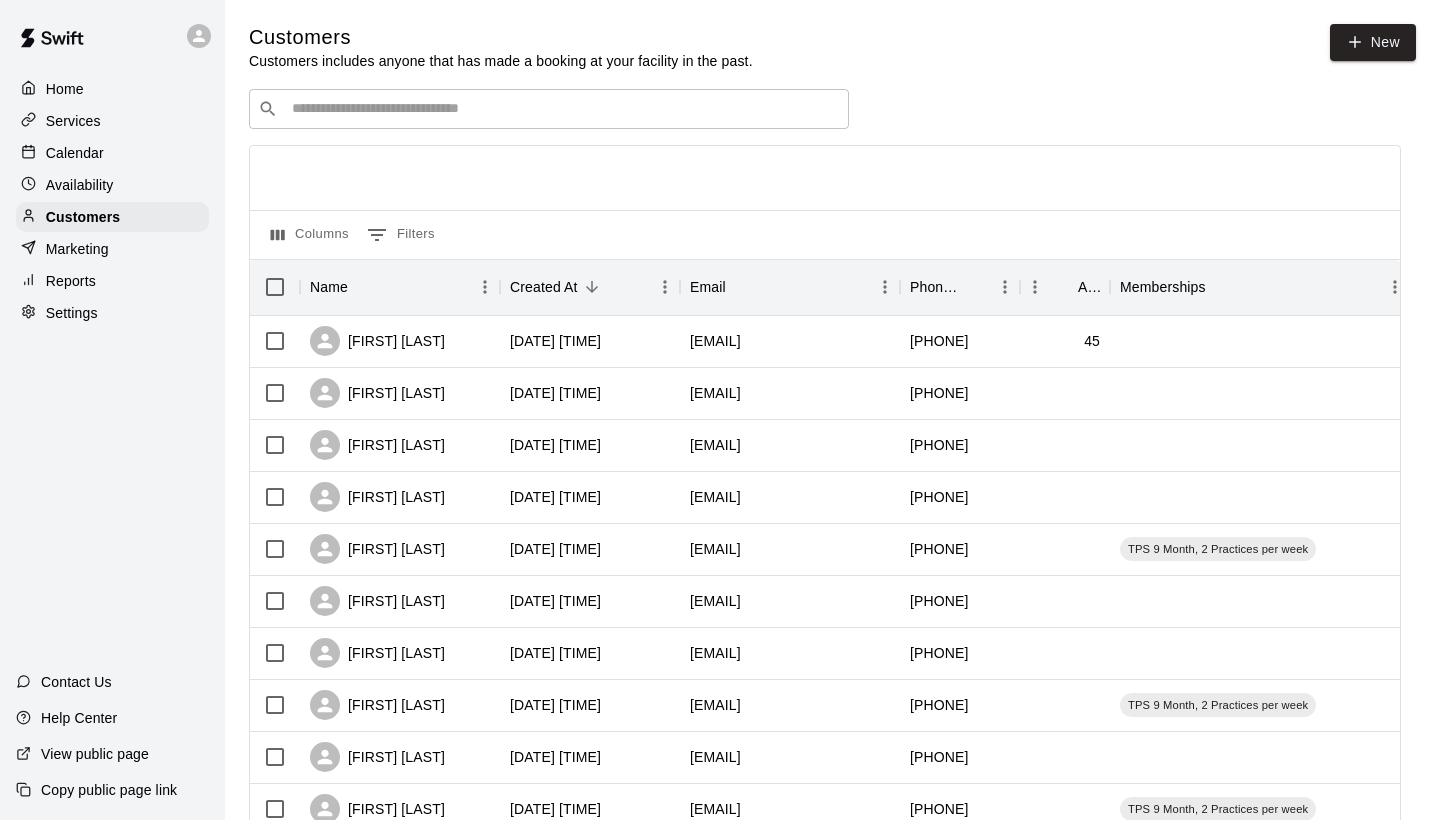 click on "Services" at bounding box center (112, 121) 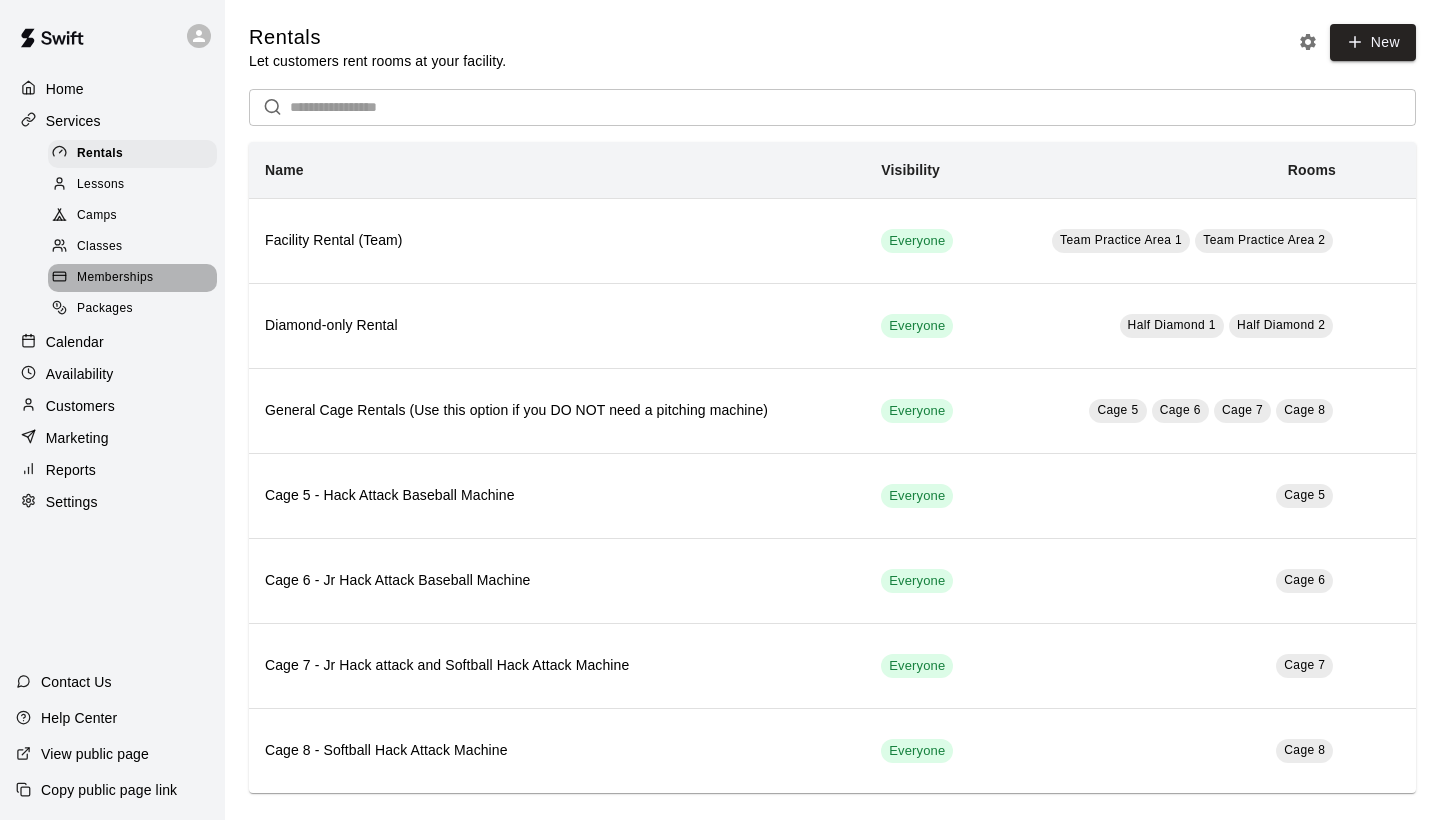 click on "Memberships" at bounding box center (115, 278) 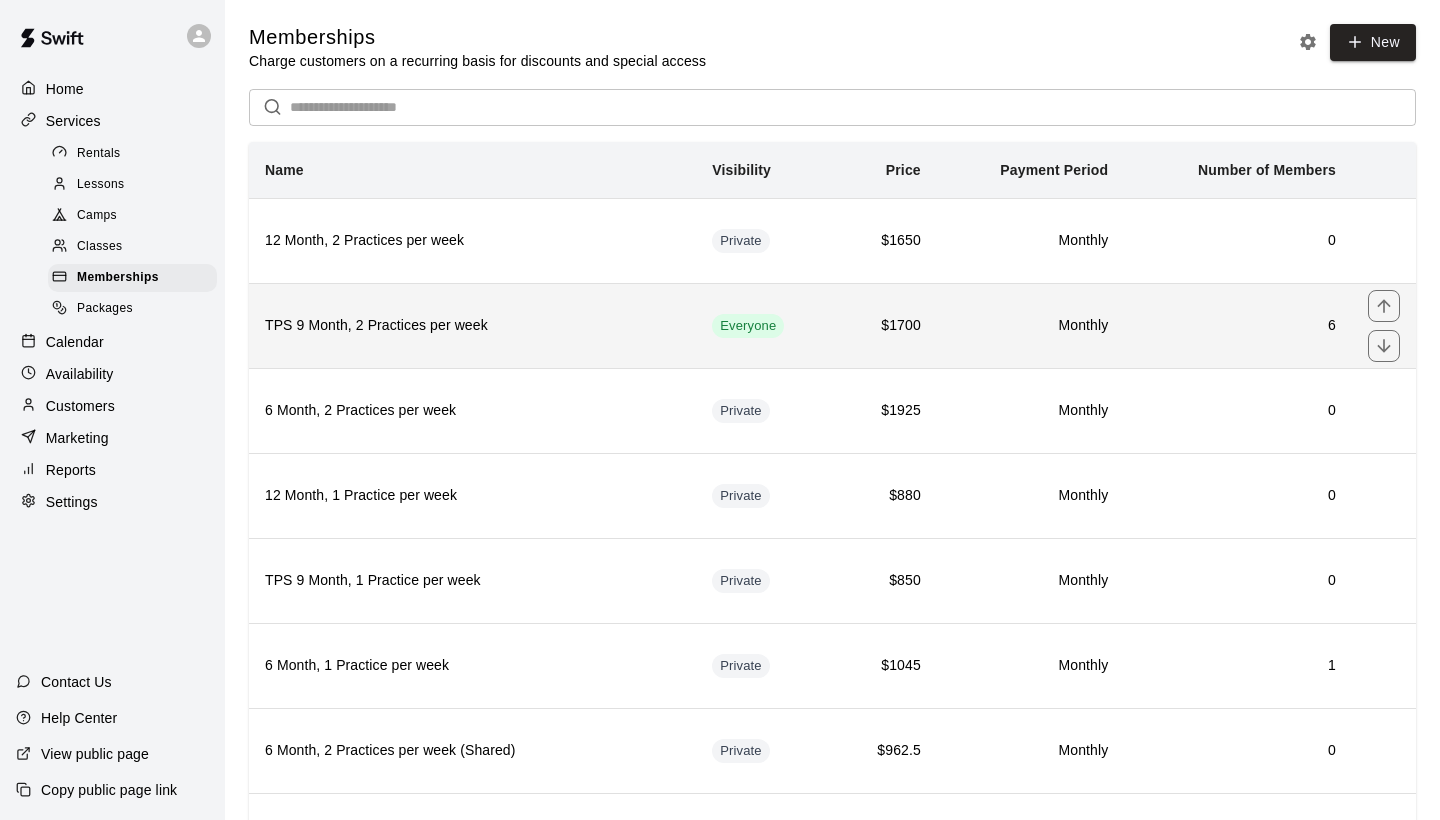 click on "TPS 9 Month, 2 Practices per week" at bounding box center [472, 326] 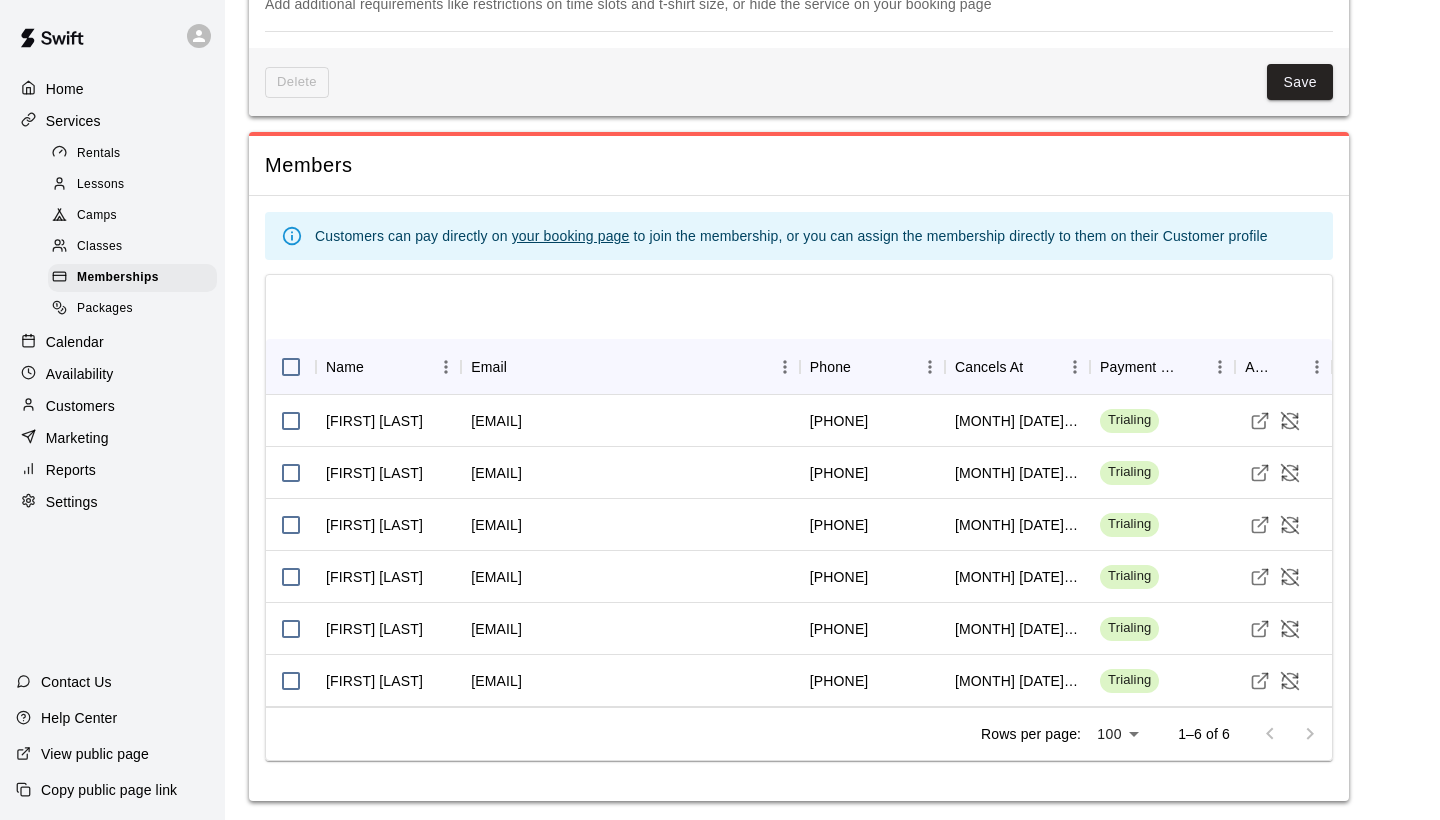 scroll, scrollTop: 1297, scrollLeft: 0, axis: vertical 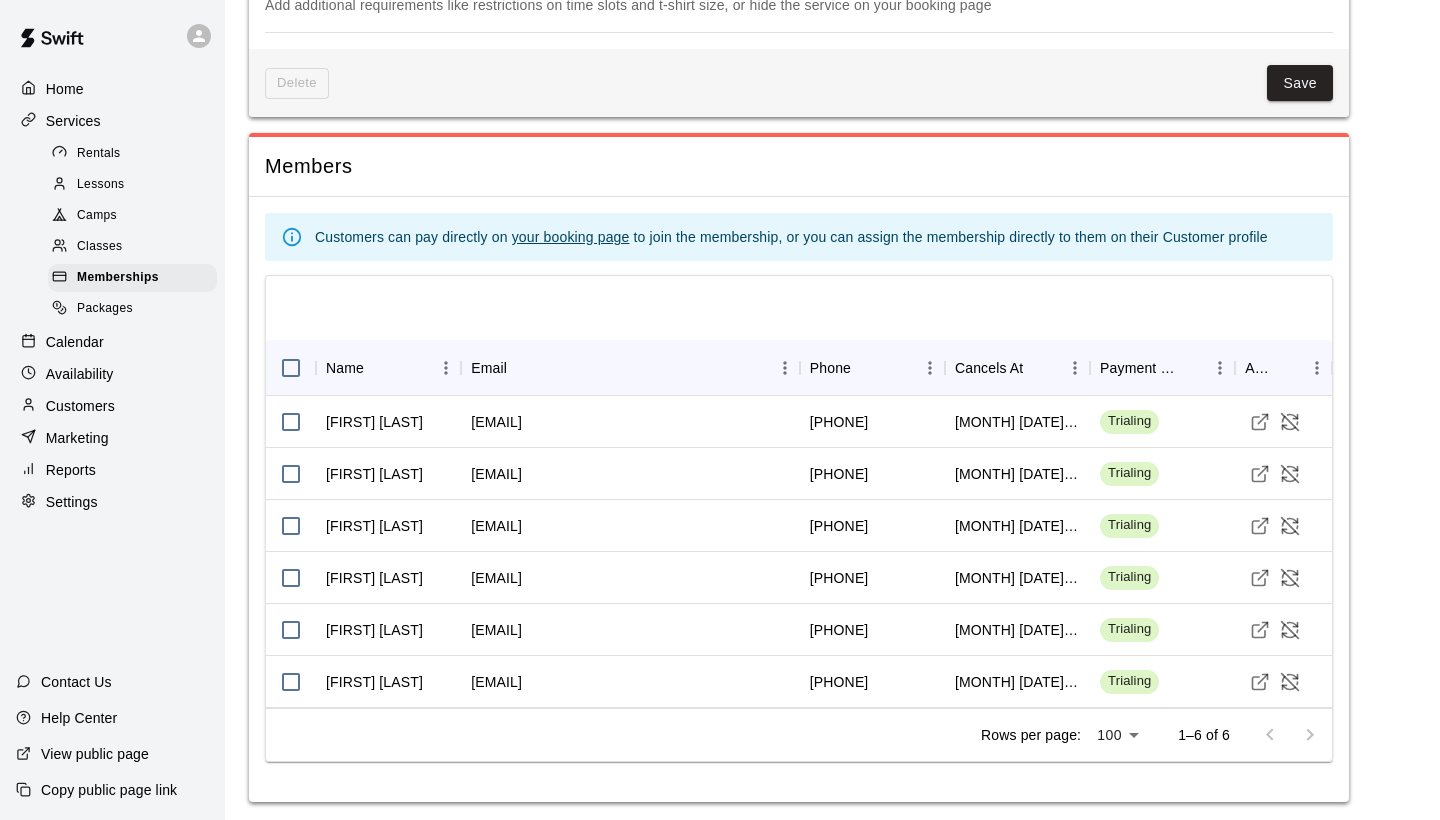 click on "Customers" at bounding box center (112, 406) 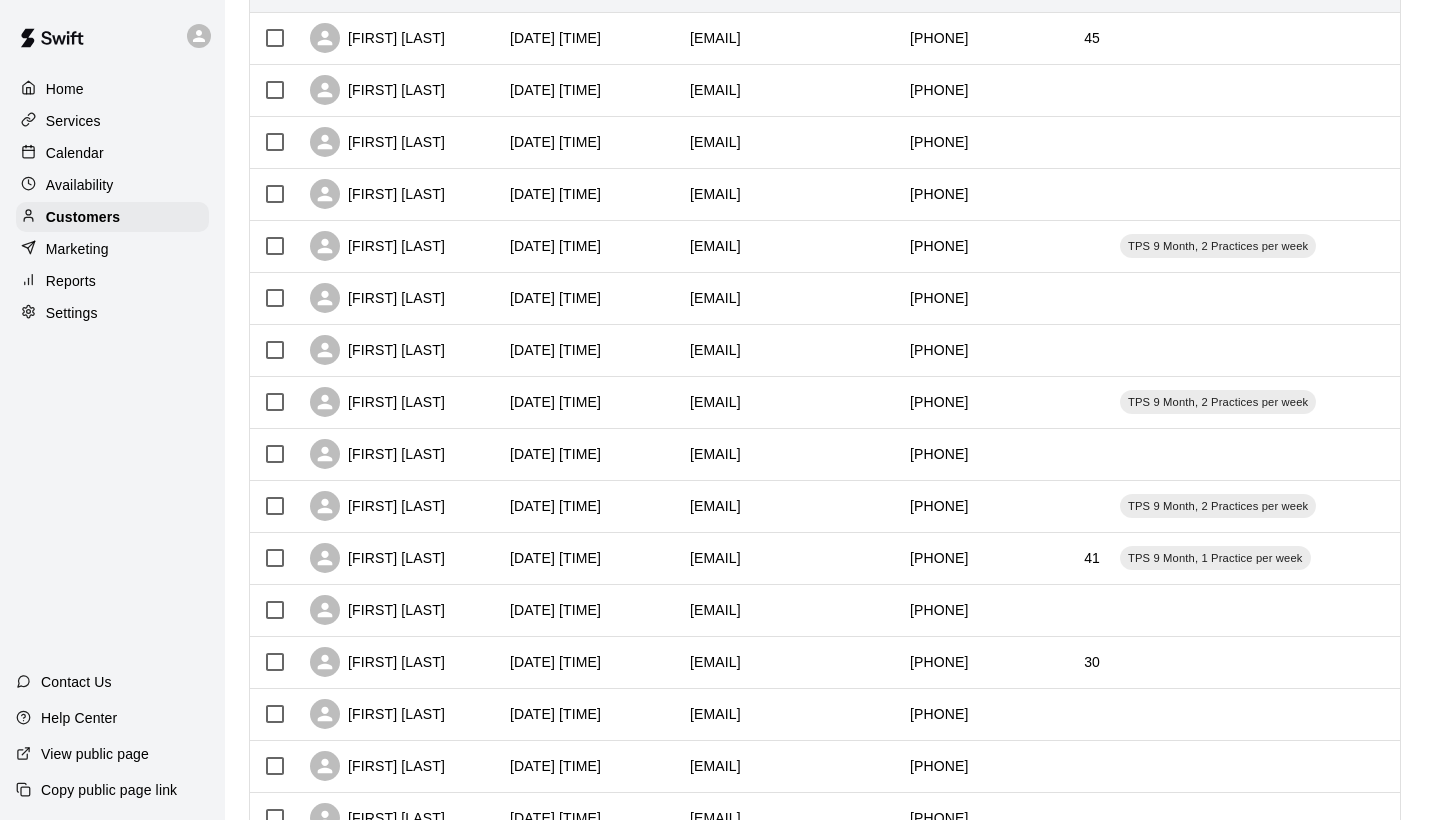 scroll, scrollTop: 304, scrollLeft: 0, axis: vertical 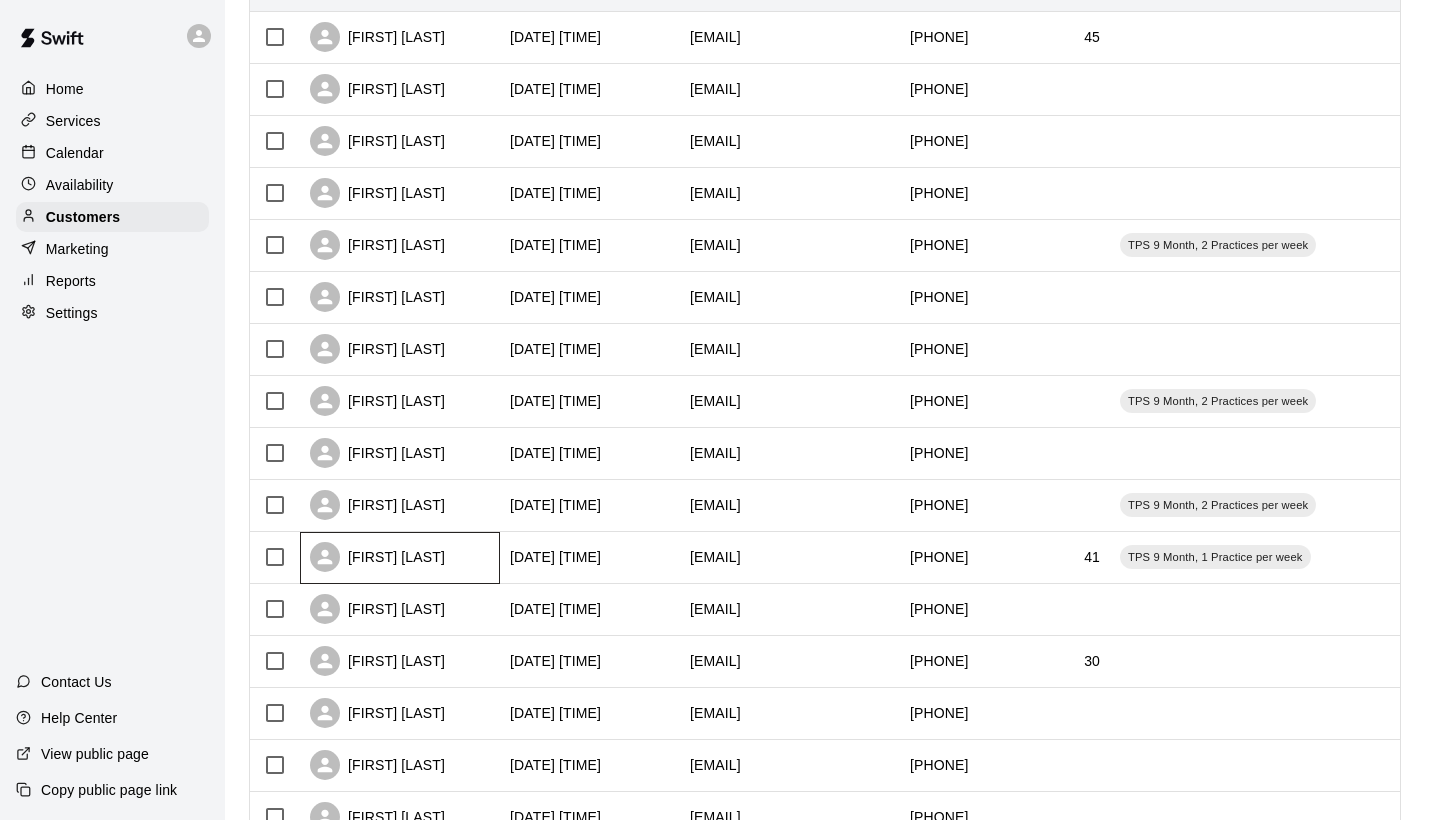 click on "[FIRST] [LAST]" at bounding box center [400, 558] 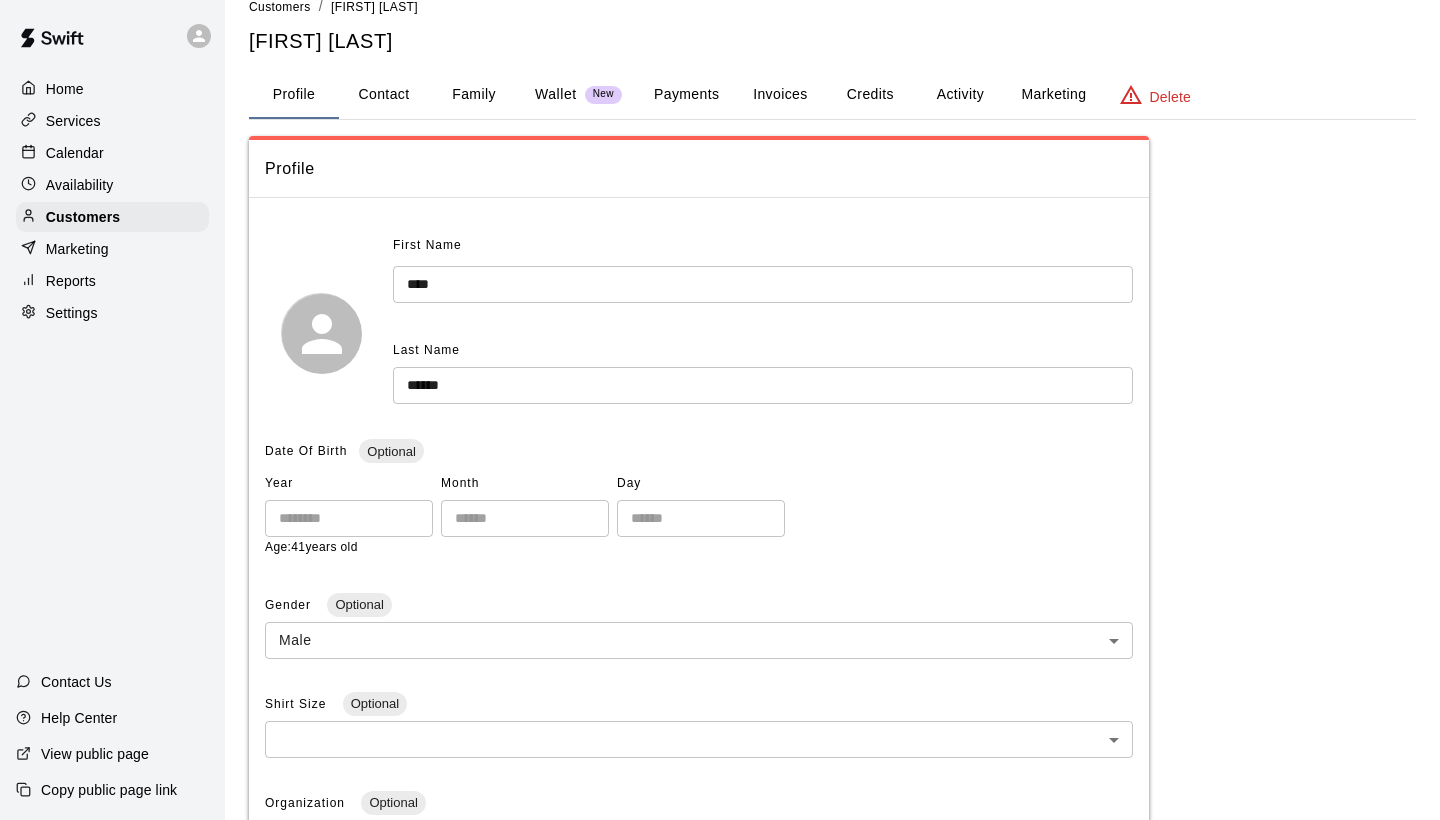 scroll, scrollTop: 36, scrollLeft: 0, axis: vertical 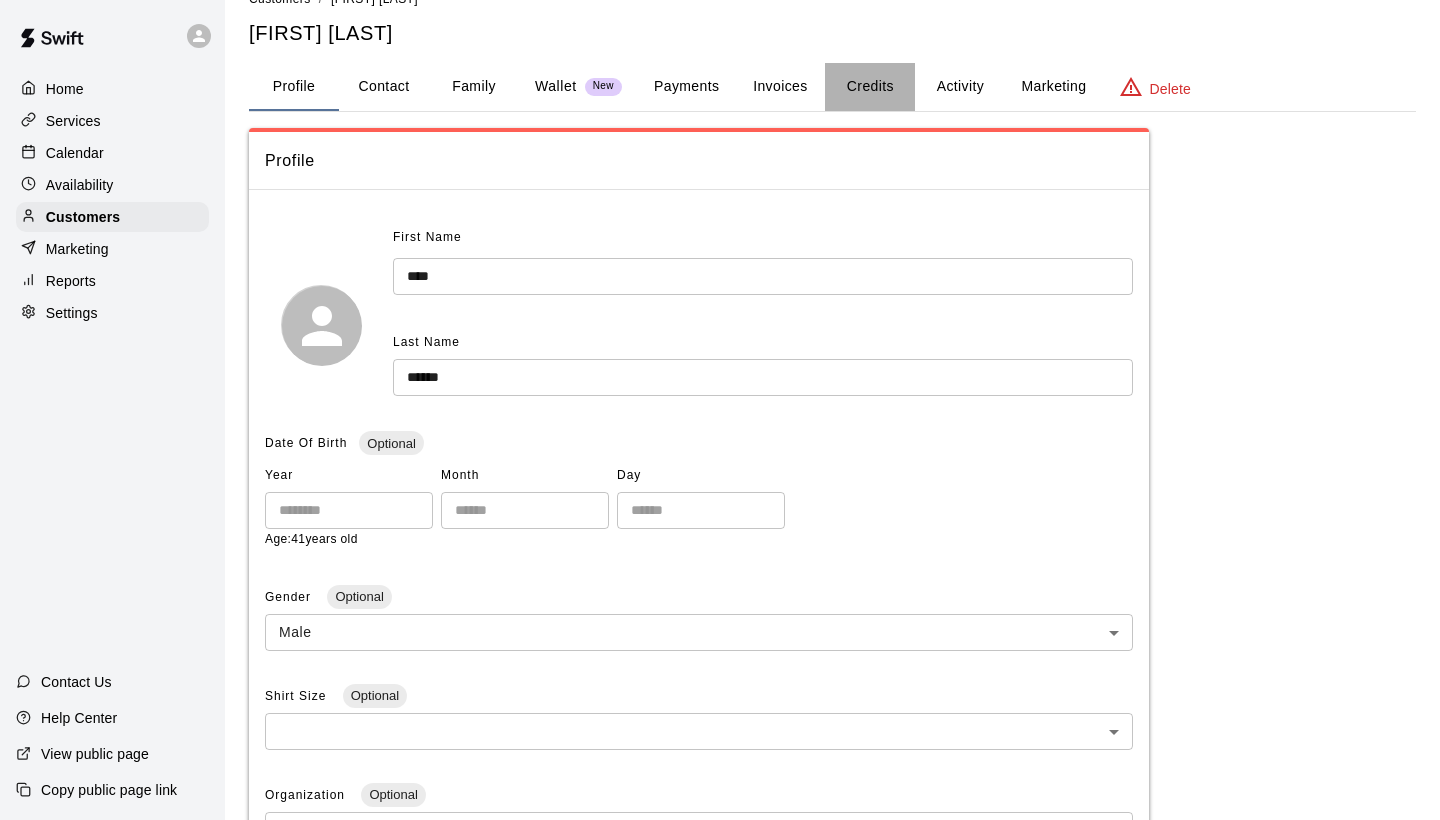 click on "Credits" at bounding box center [870, 87] 